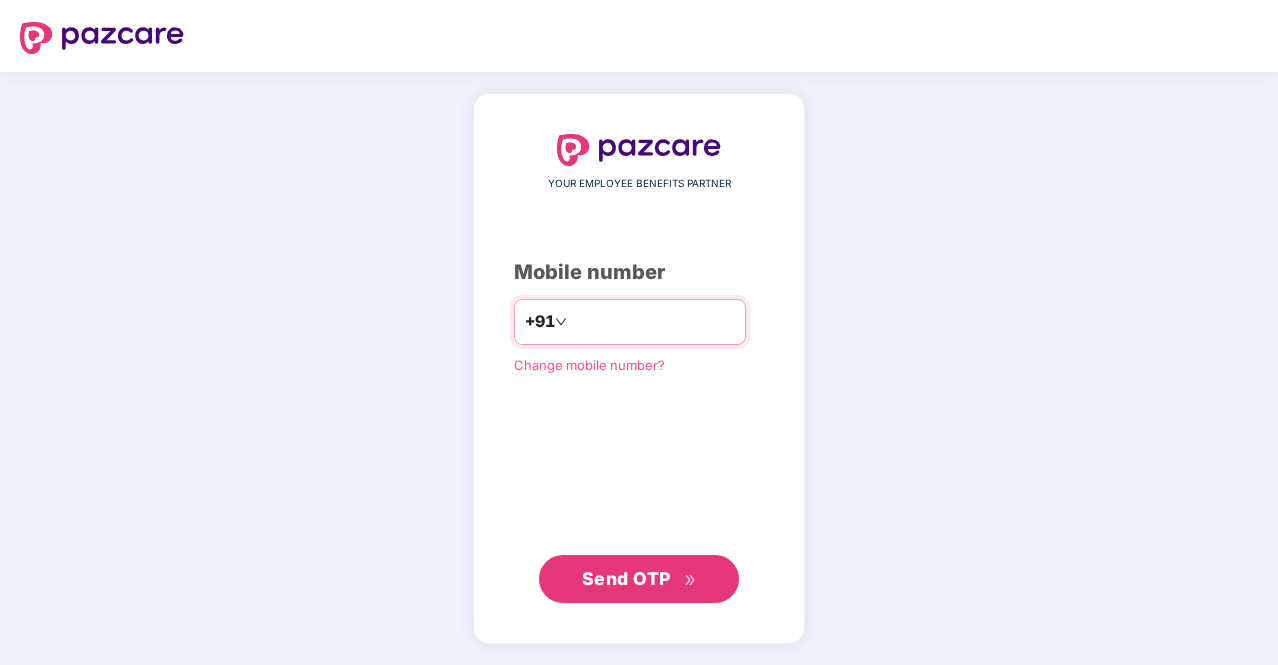 scroll, scrollTop: 0, scrollLeft: 0, axis: both 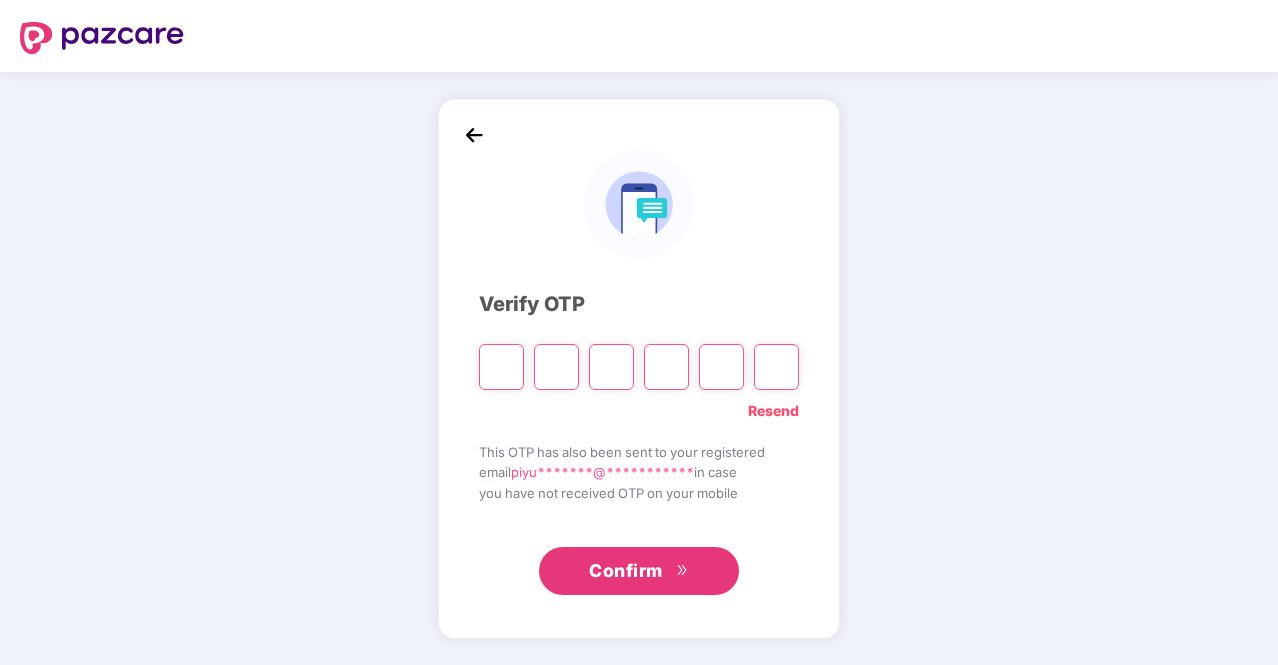 type on "*" 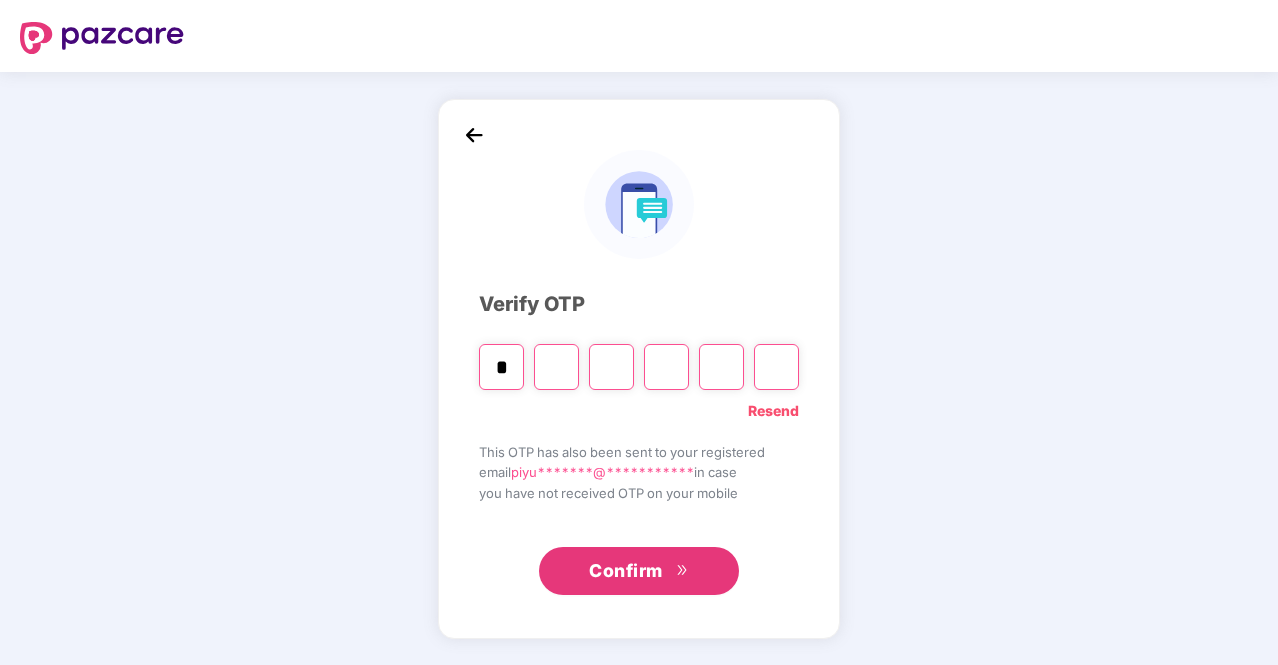 type on "*" 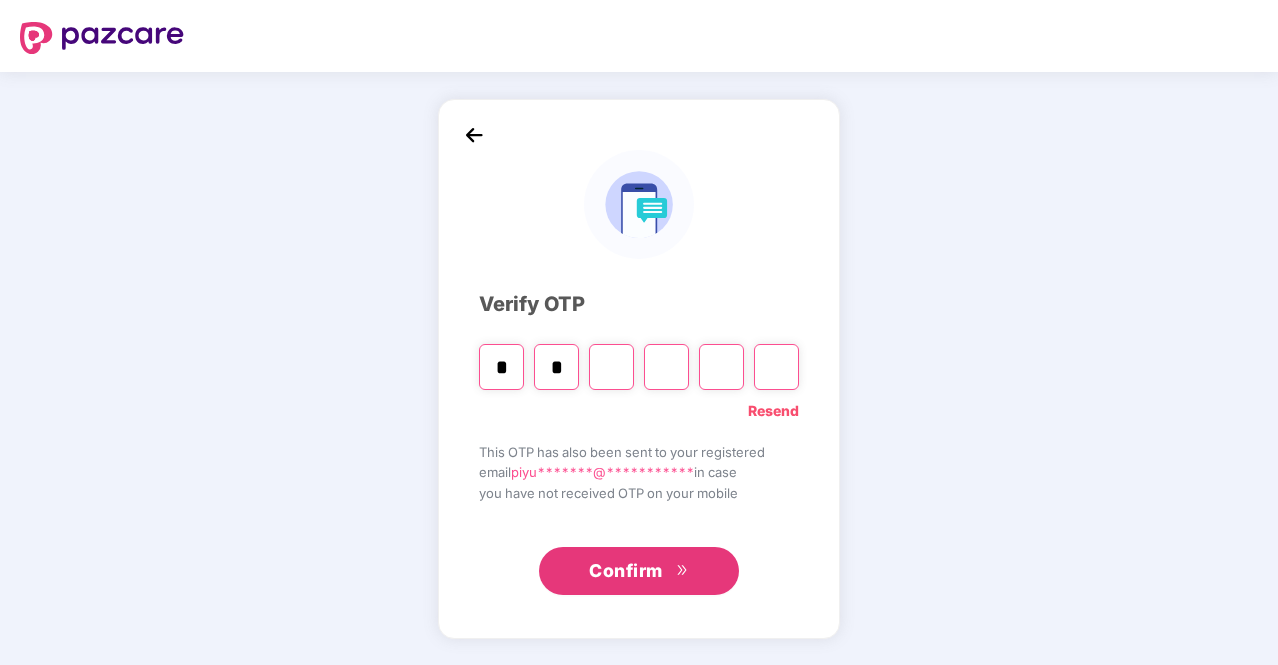 type on "*" 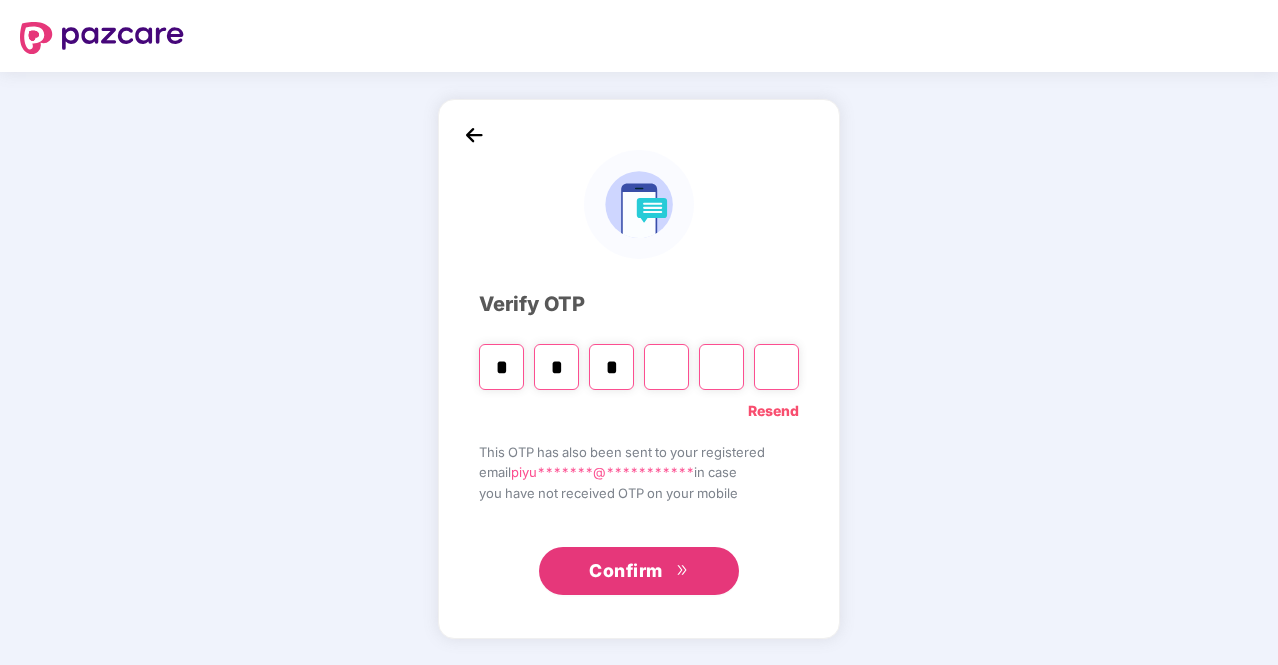 type on "*" 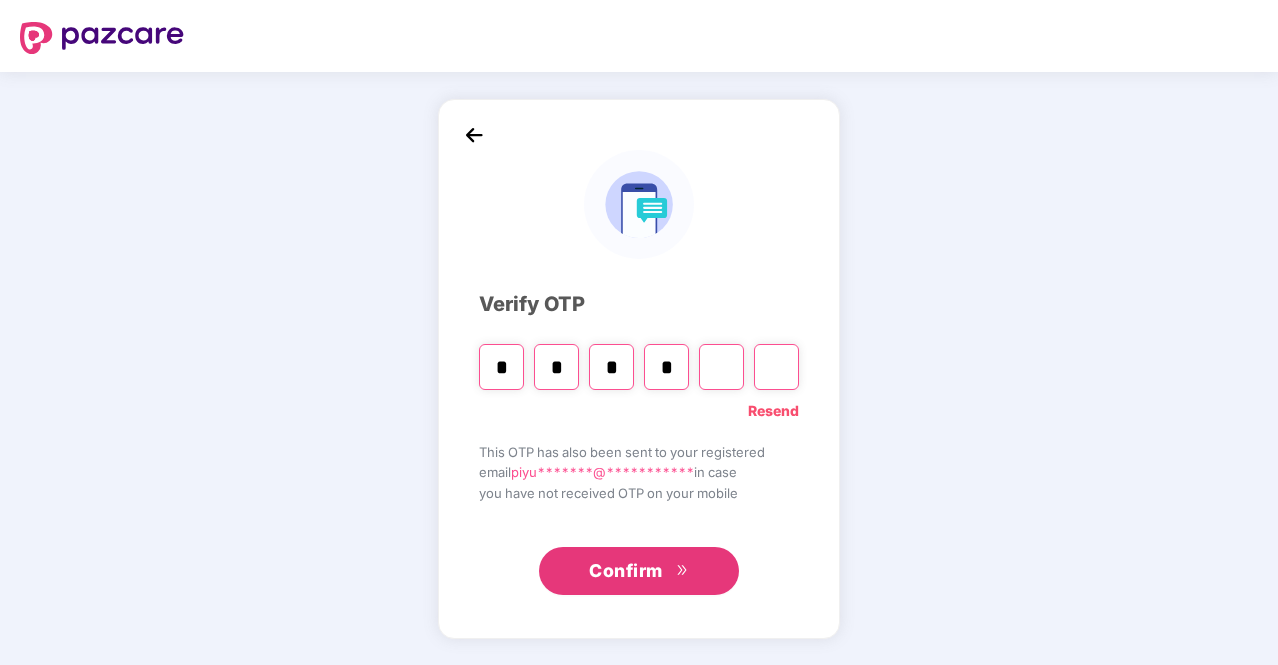 type on "*" 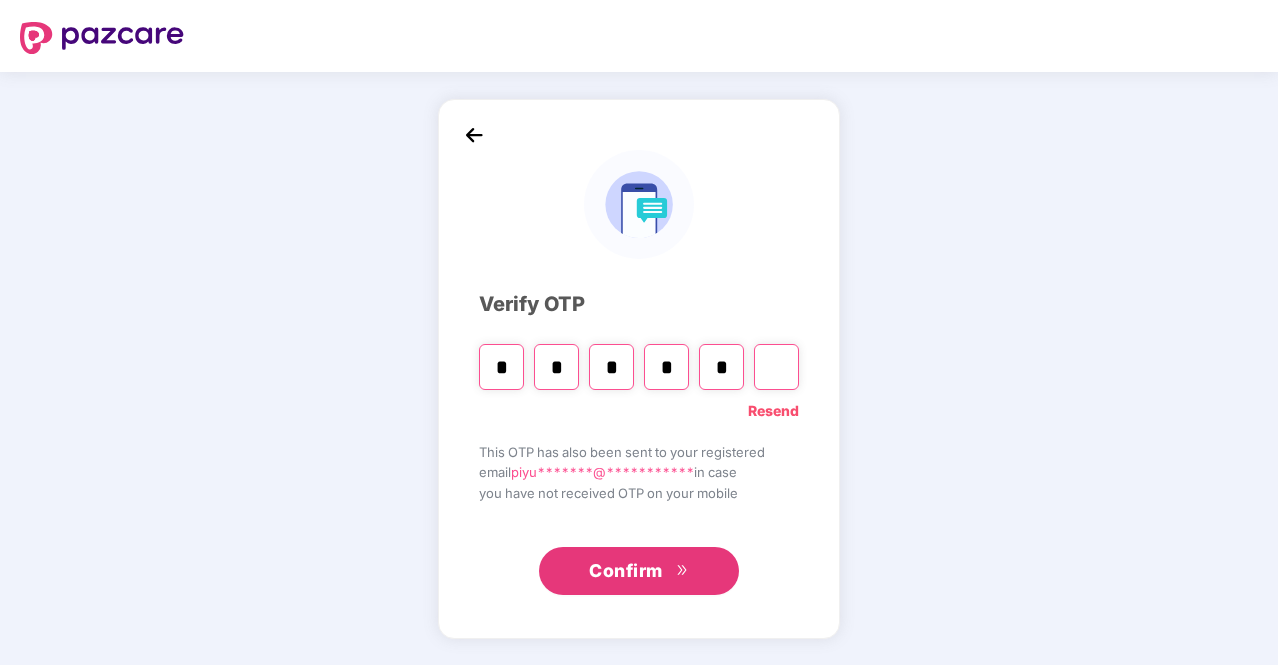 type on "*" 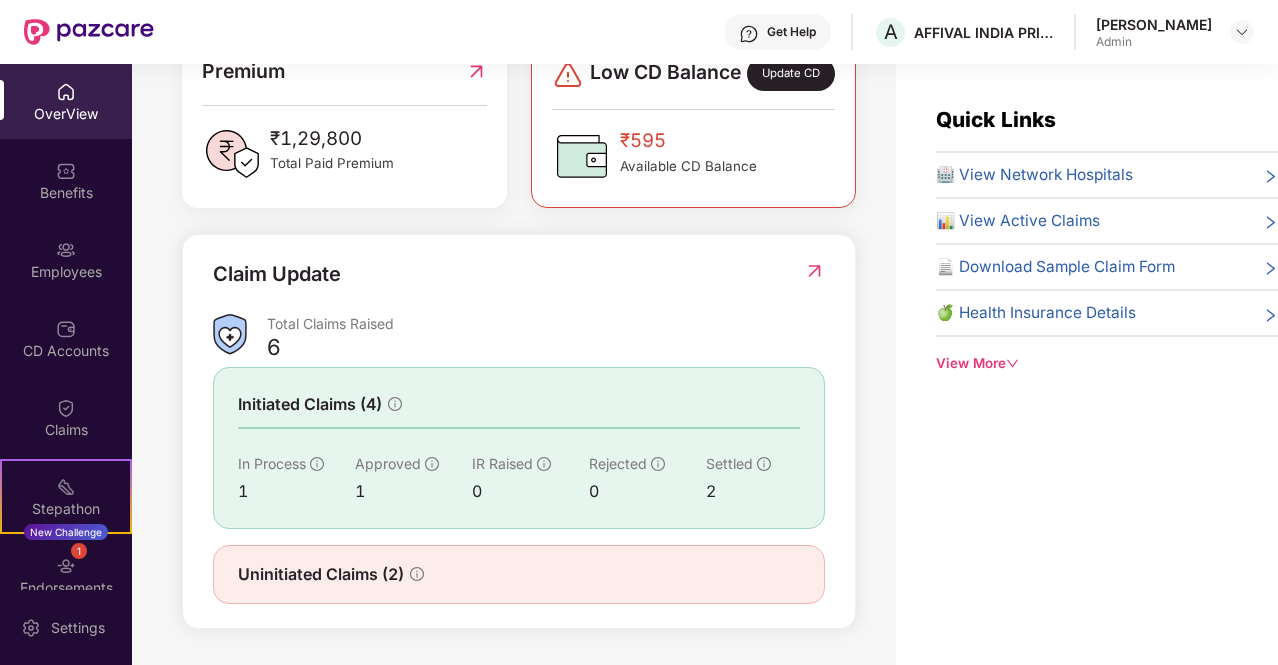 scroll, scrollTop: 569, scrollLeft: 0, axis: vertical 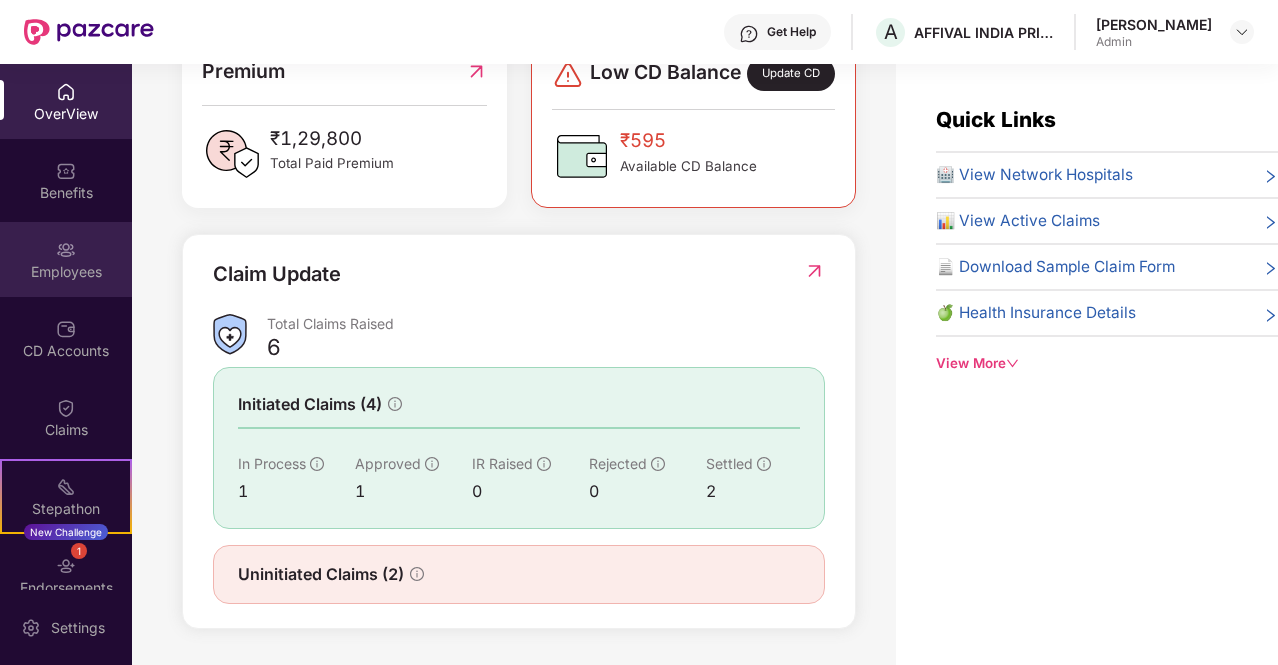 click on "Employees" at bounding box center (66, 259) 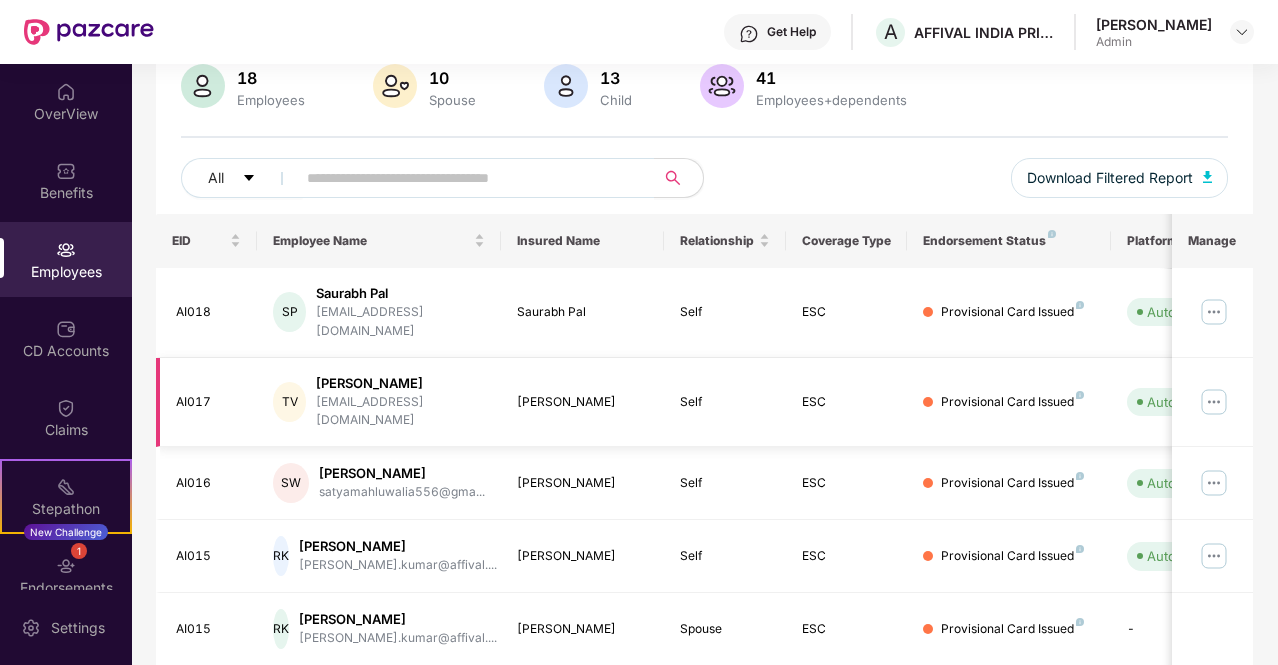 scroll, scrollTop: 59, scrollLeft: 0, axis: vertical 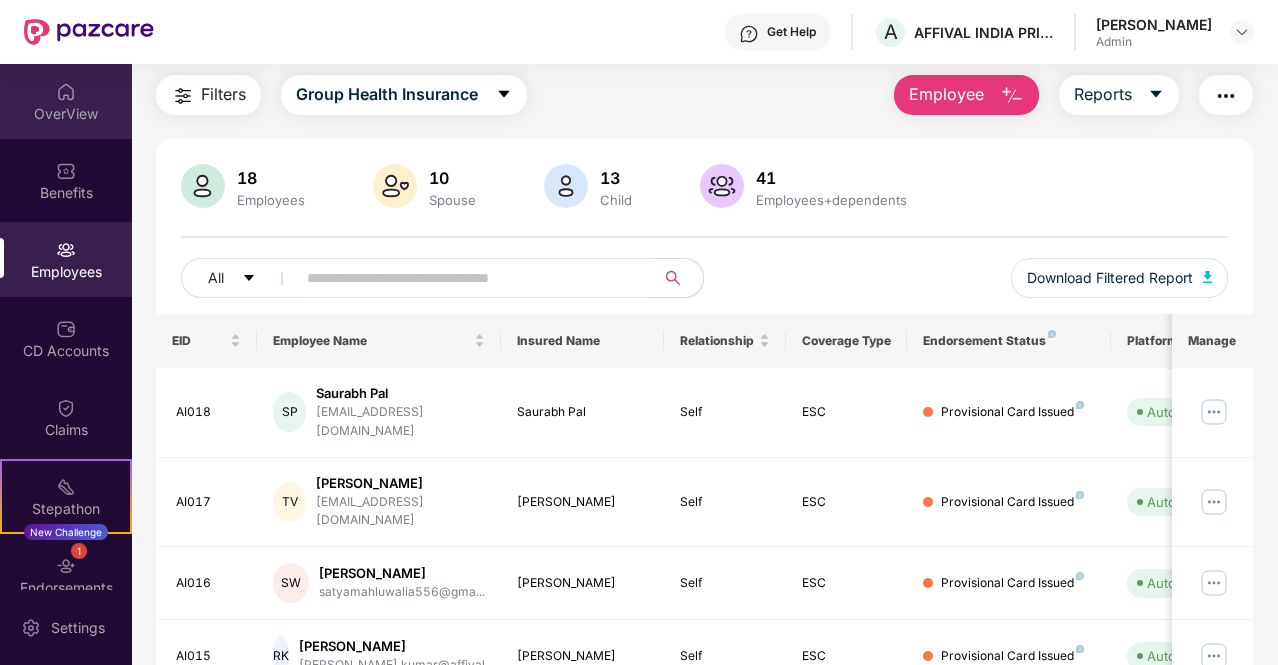 click on "OverView" at bounding box center (66, 101) 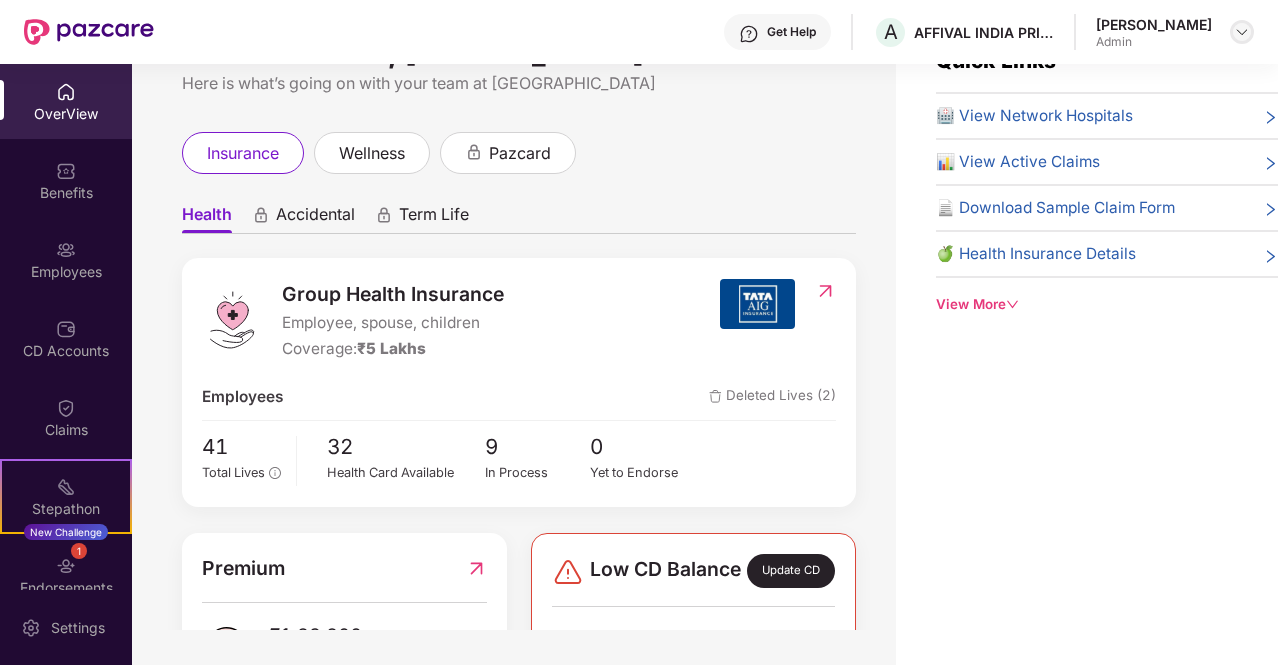 click at bounding box center (1242, 32) 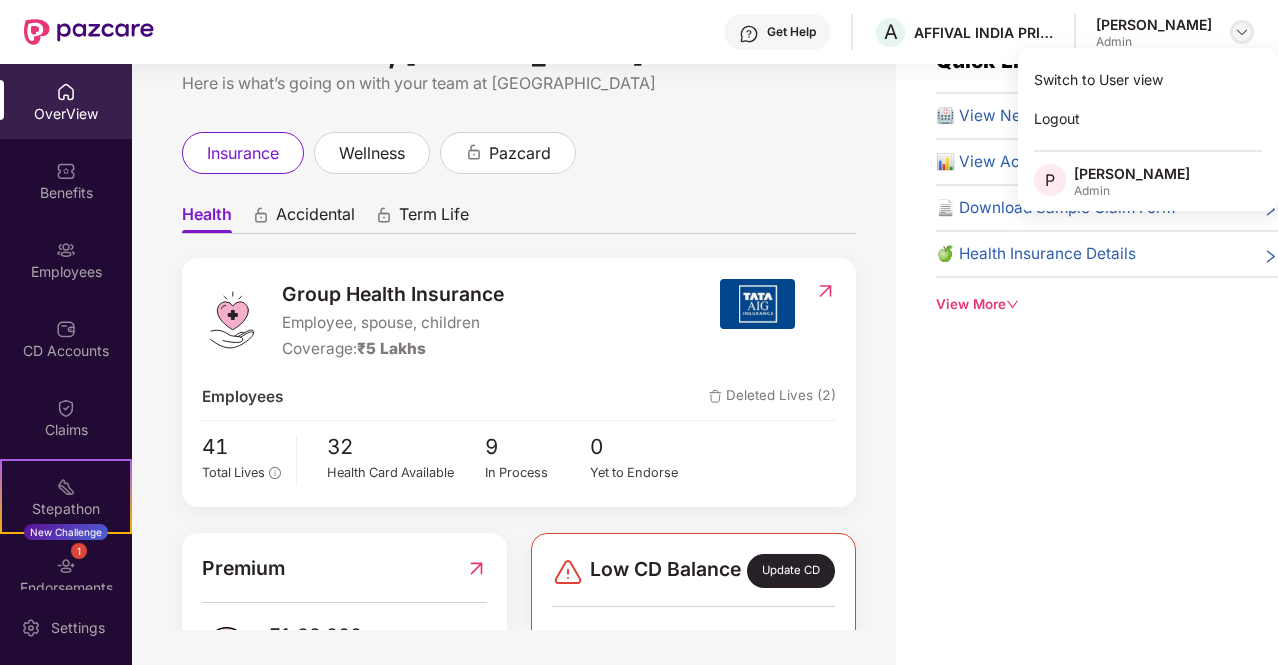 click at bounding box center [1242, 32] 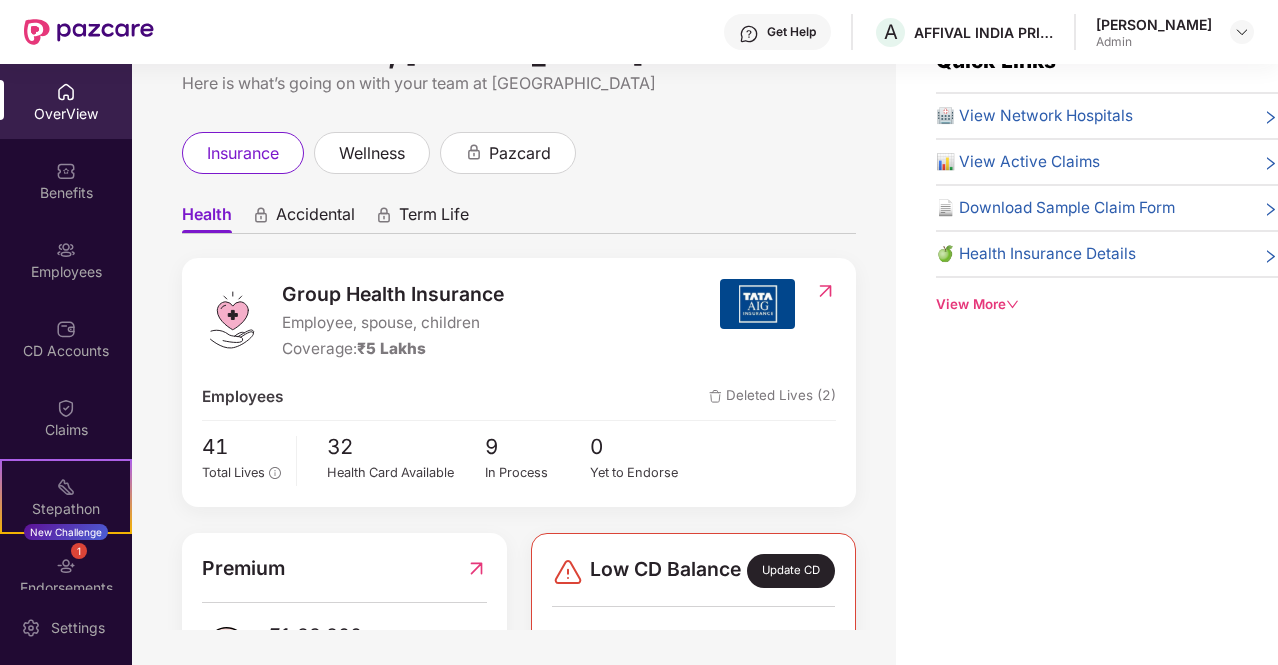 click on "Quick Links 🏥 View Network Hospitals 📊 View Active Claims 📄 Download Sample Claim Form 🍏 Health Insurance Details View More" at bounding box center [1087, 337] 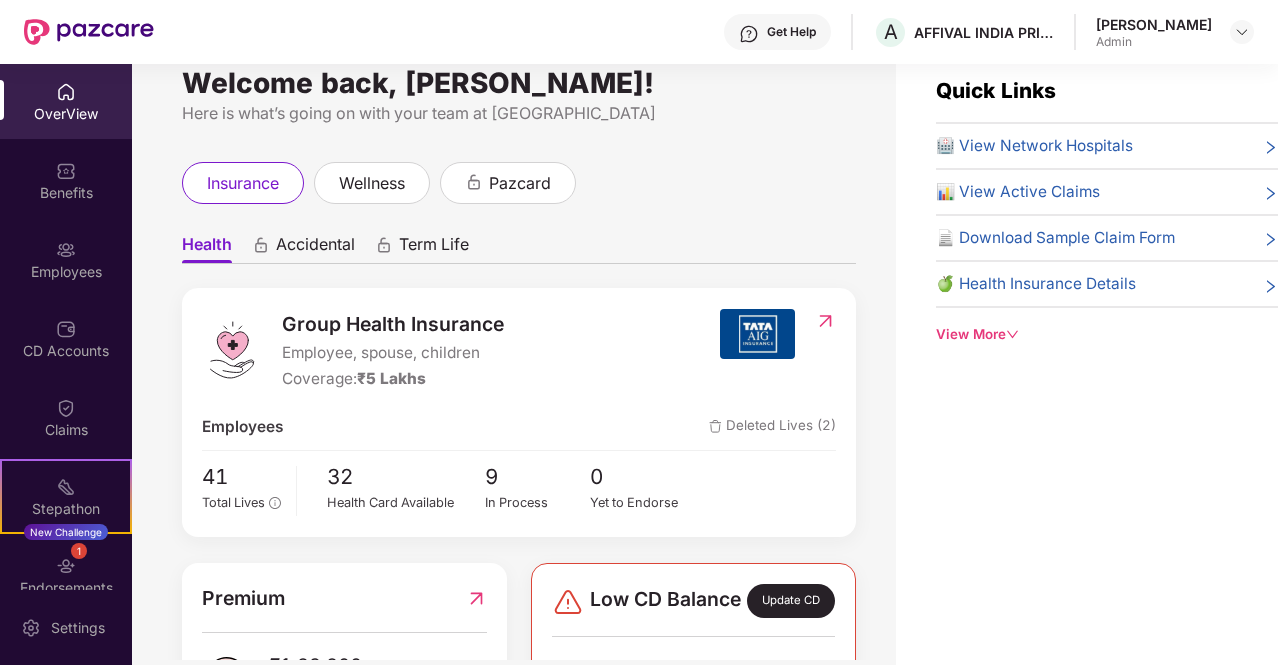 scroll, scrollTop: 0, scrollLeft: 0, axis: both 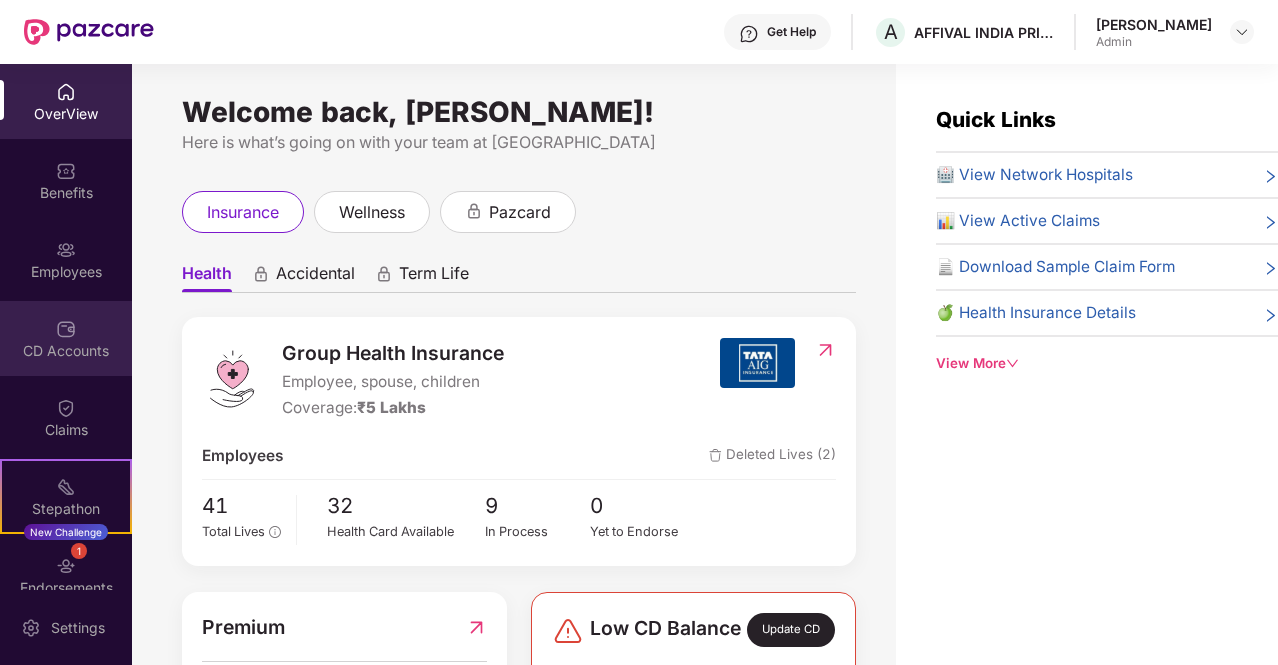click on "CD Accounts" at bounding box center (66, 351) 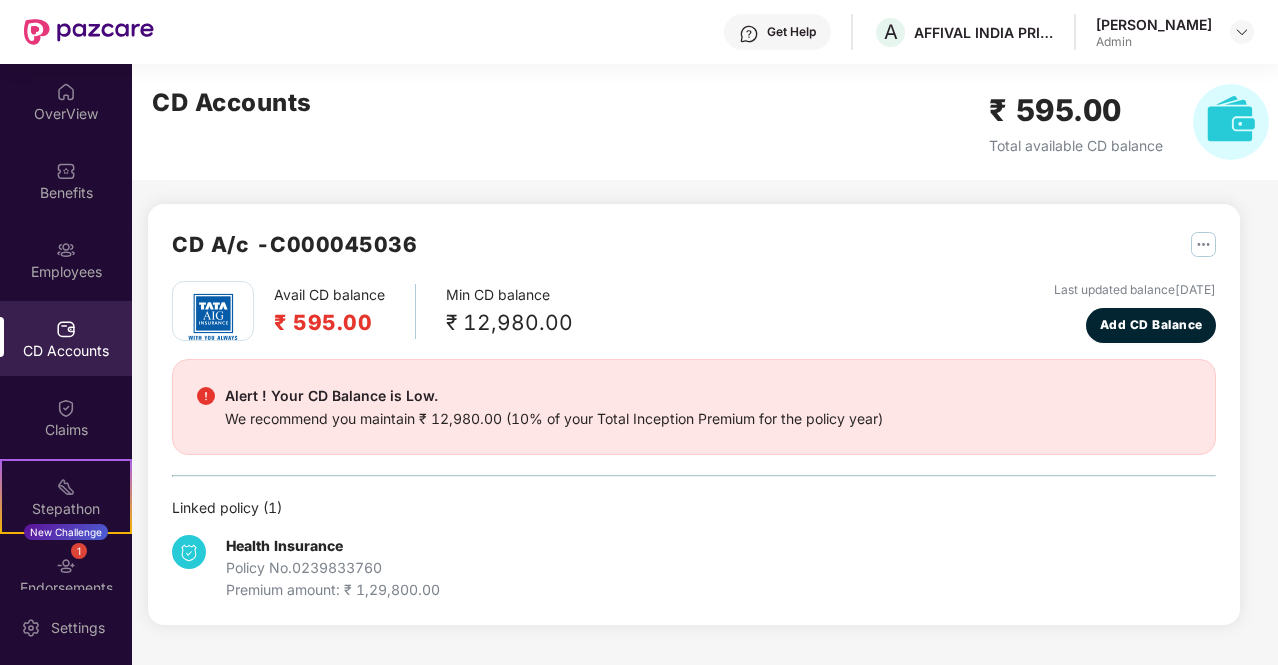 click at bounding box center [1203, 244] 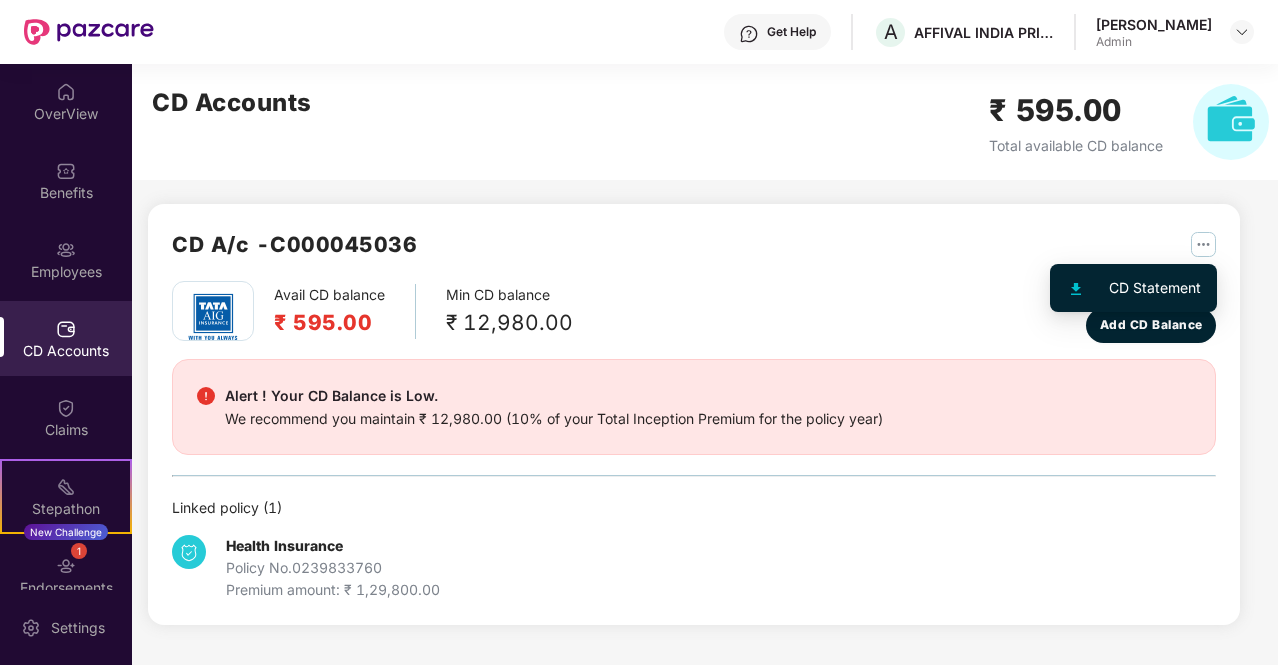 click on "CD Statement" at bounding box center (1155, 288) 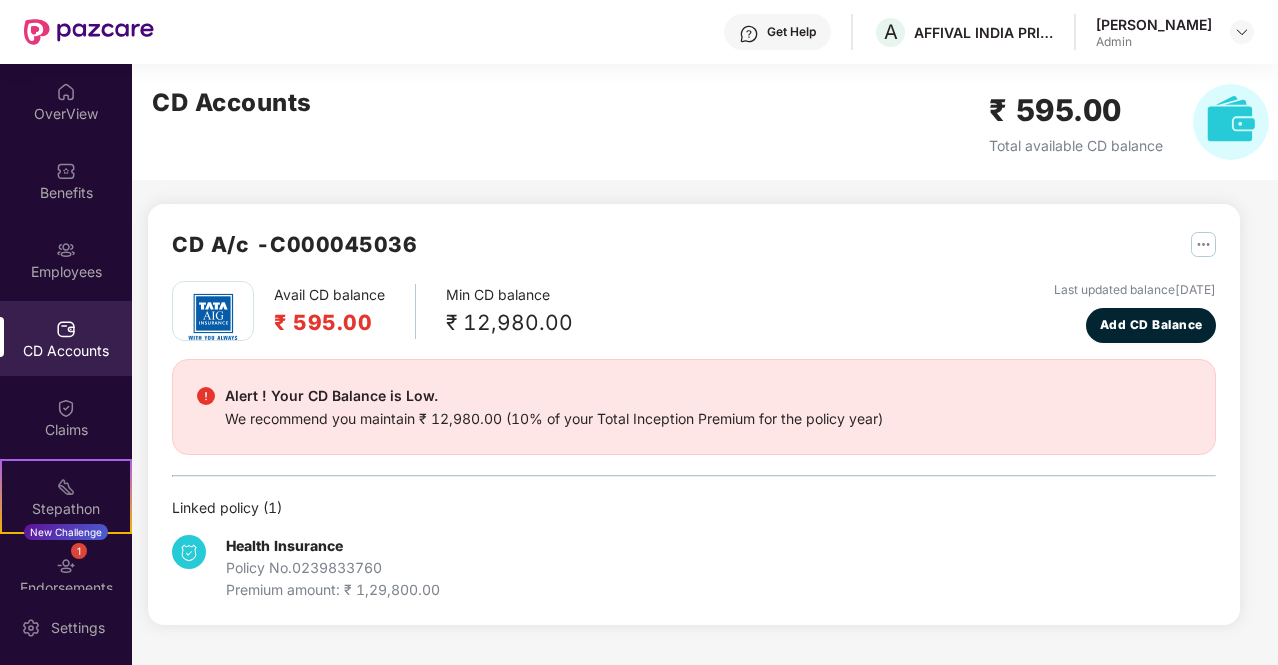click on "Avail CD balance ₹ 595.00" at bounding box center (345, 311) 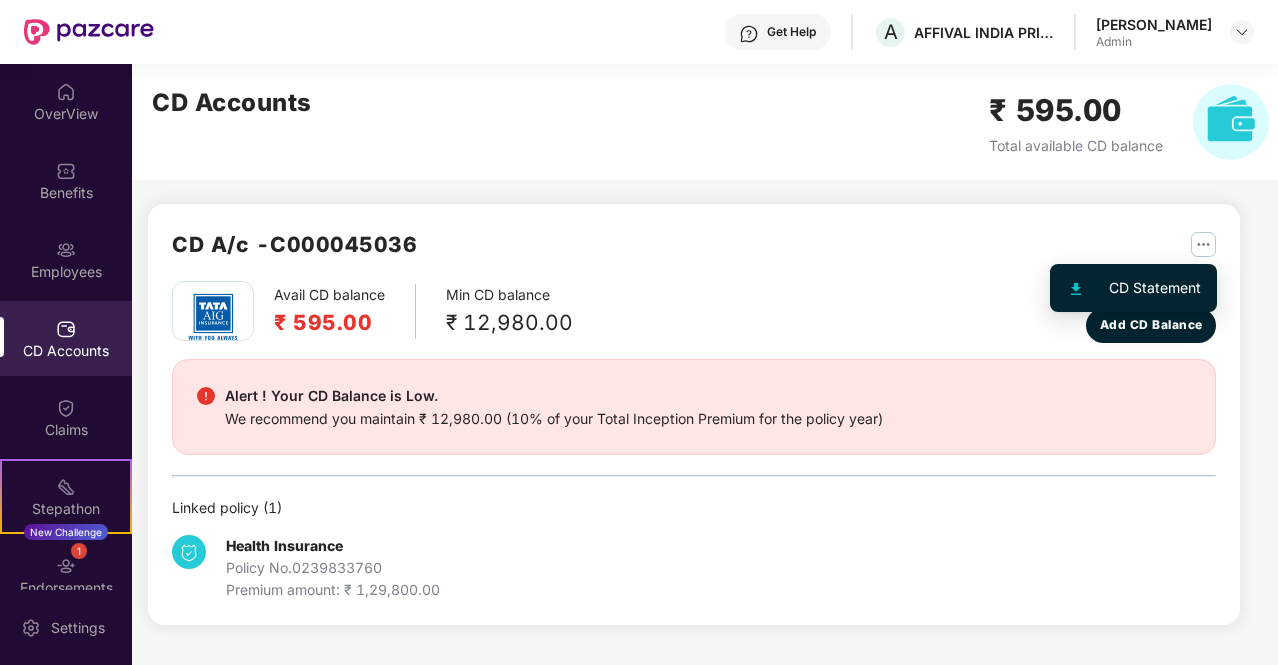click at bounding box center [1203, 244] 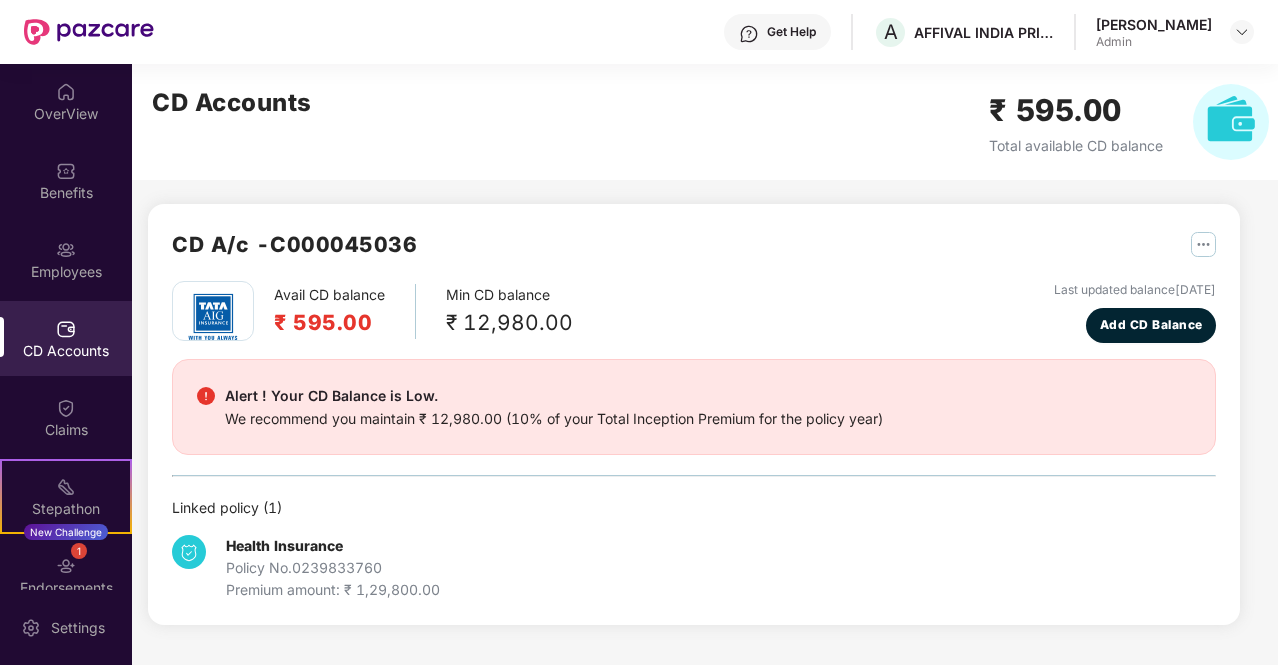 click on "₹ 595.00" at bounding box center (1076, 110) 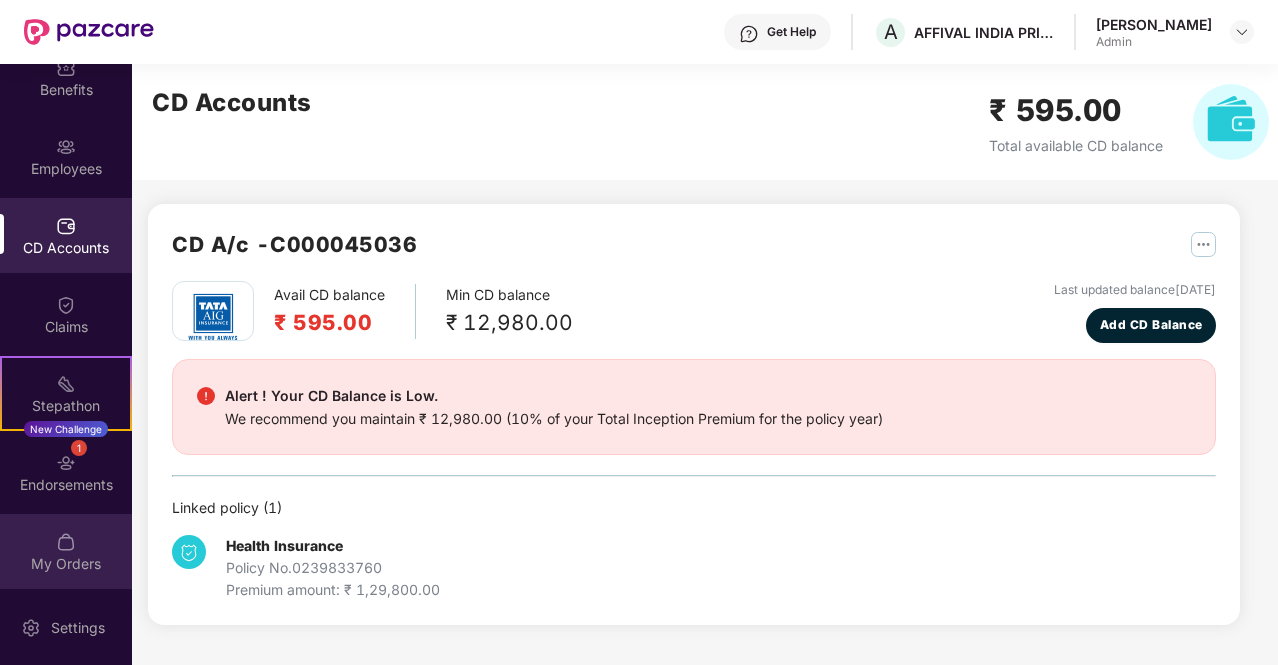 scroll, scrollTop: 105, scrollLeft: 0, axis: vertical 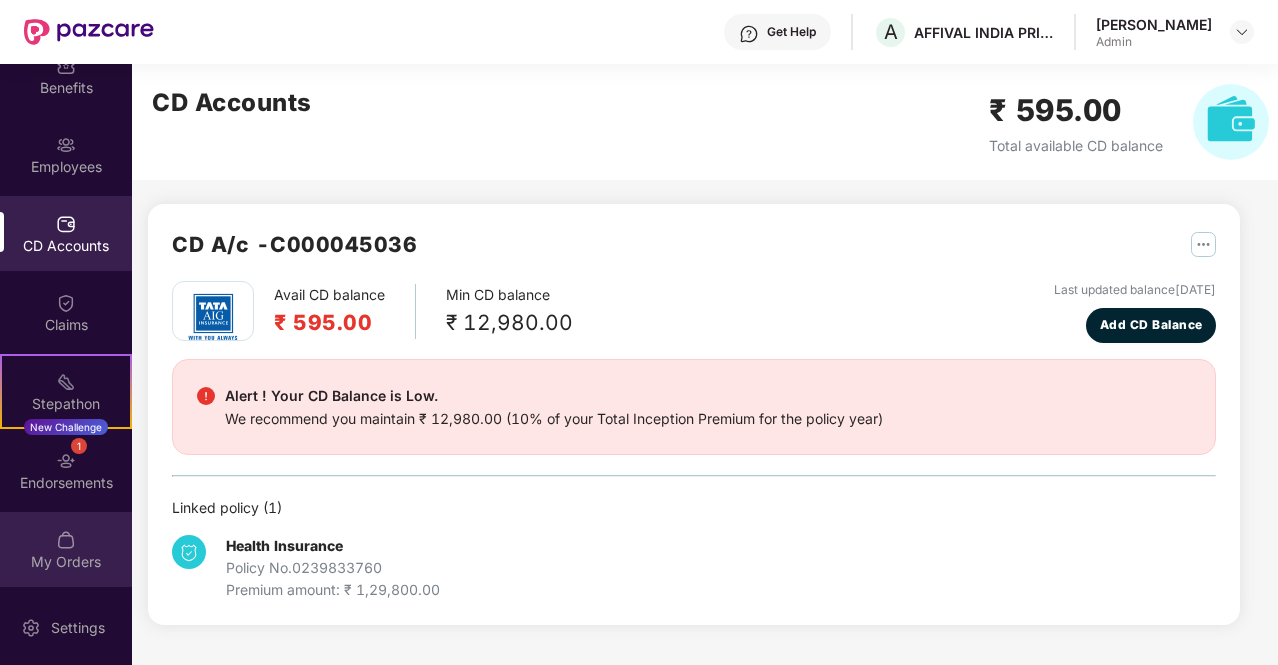 click at bounding box center [66, 540] 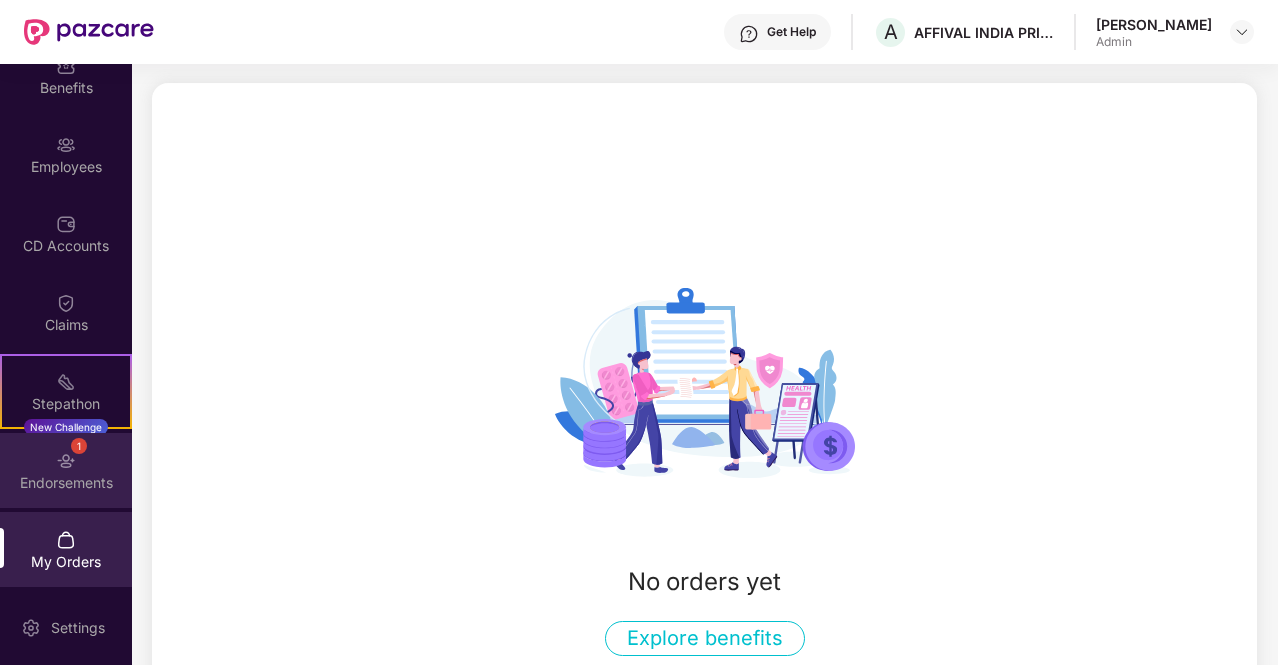 scroll, scrollTop: 0, scrollLeft: 0, axis: both 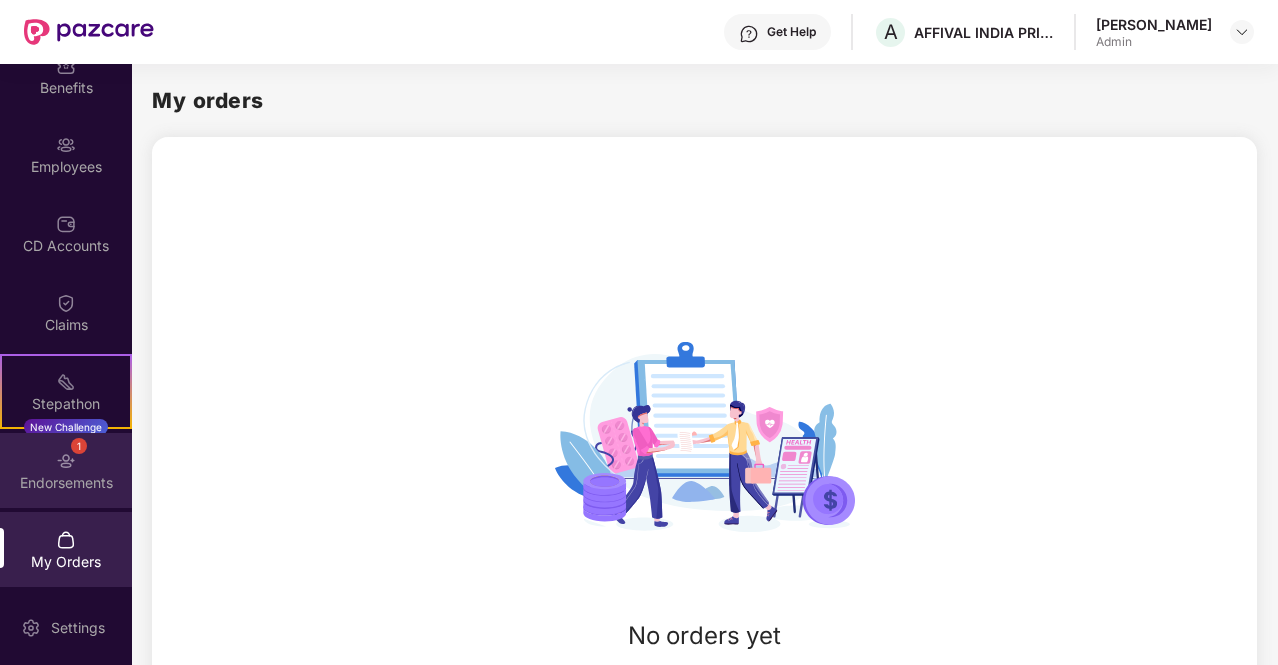 click at bounding box center [66, 461] 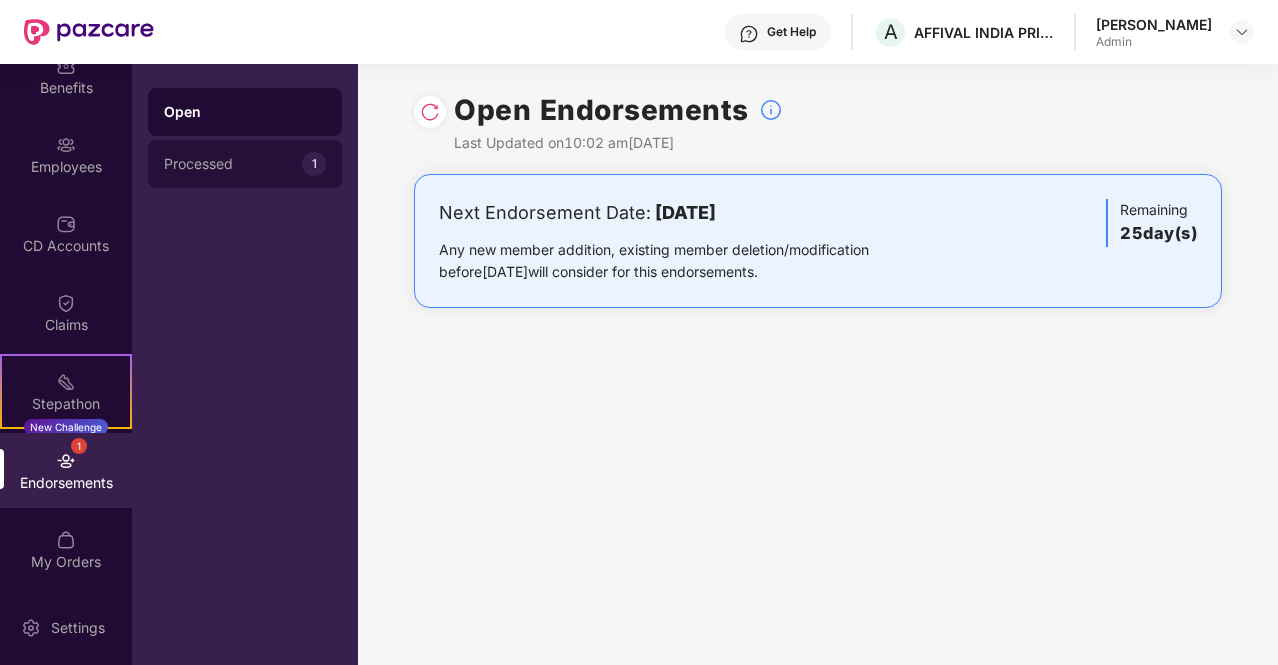 click on "Processed" at bounding box center [233, 164] 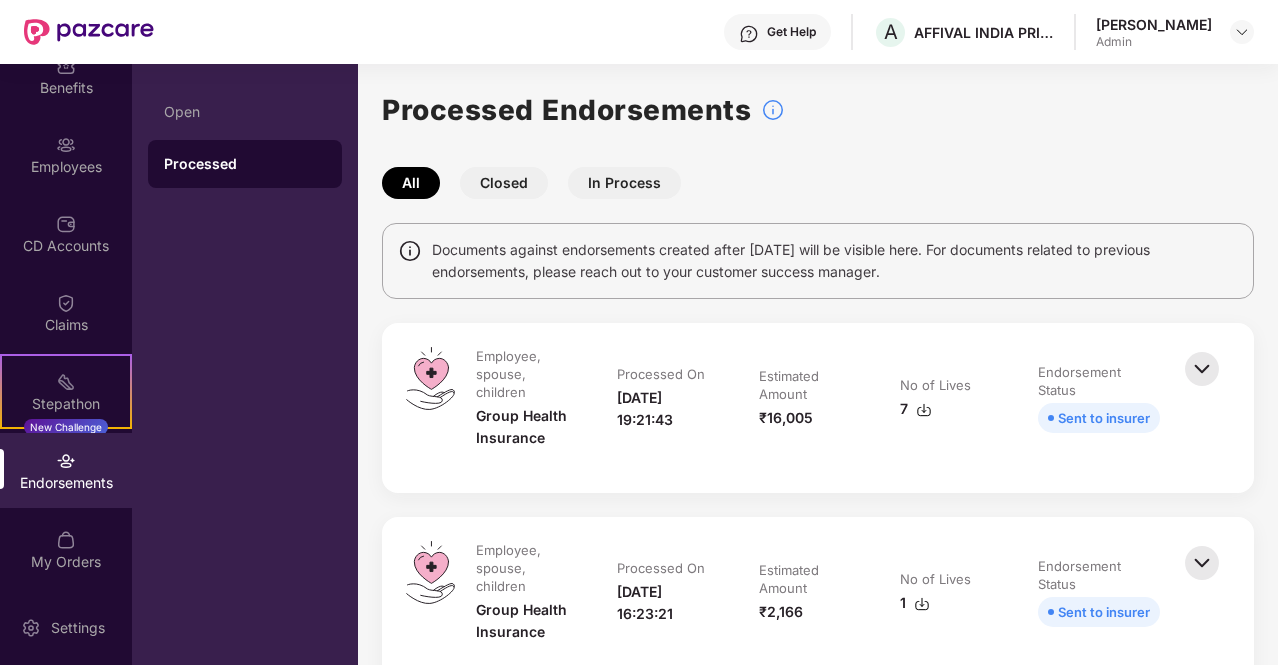 click on "In Process" at bounding box center [624, 183] 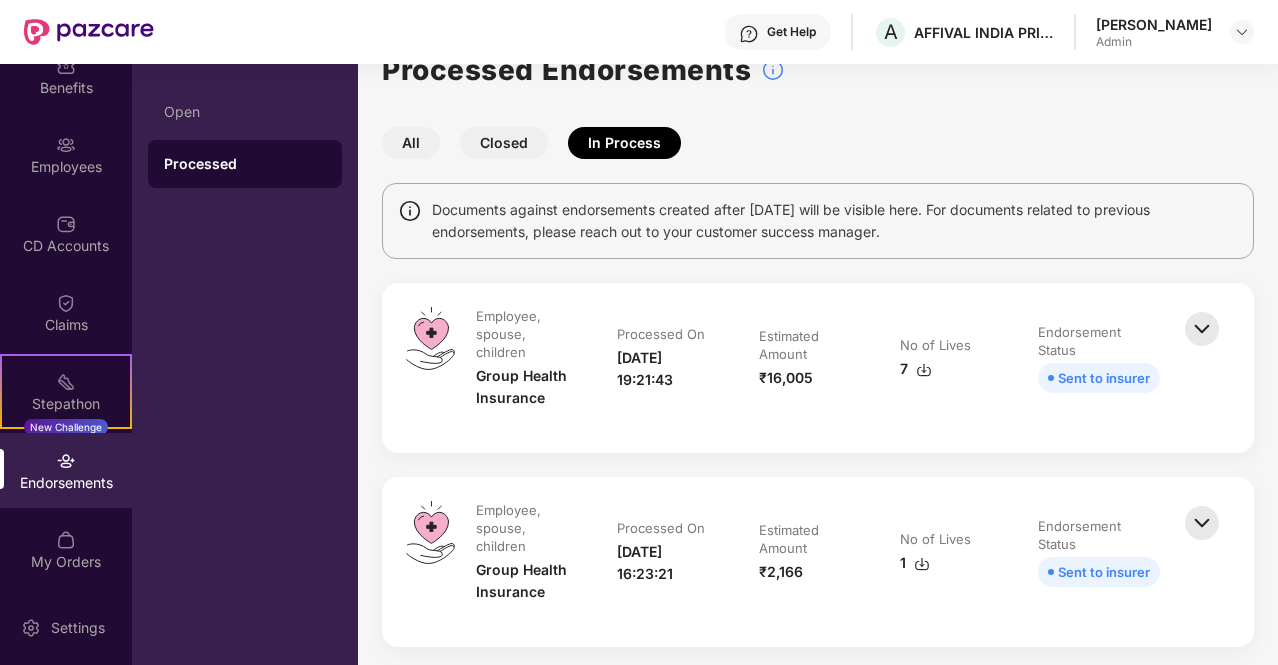 scroll, scrollTop: 0, scrollLeft: 0, axis: both 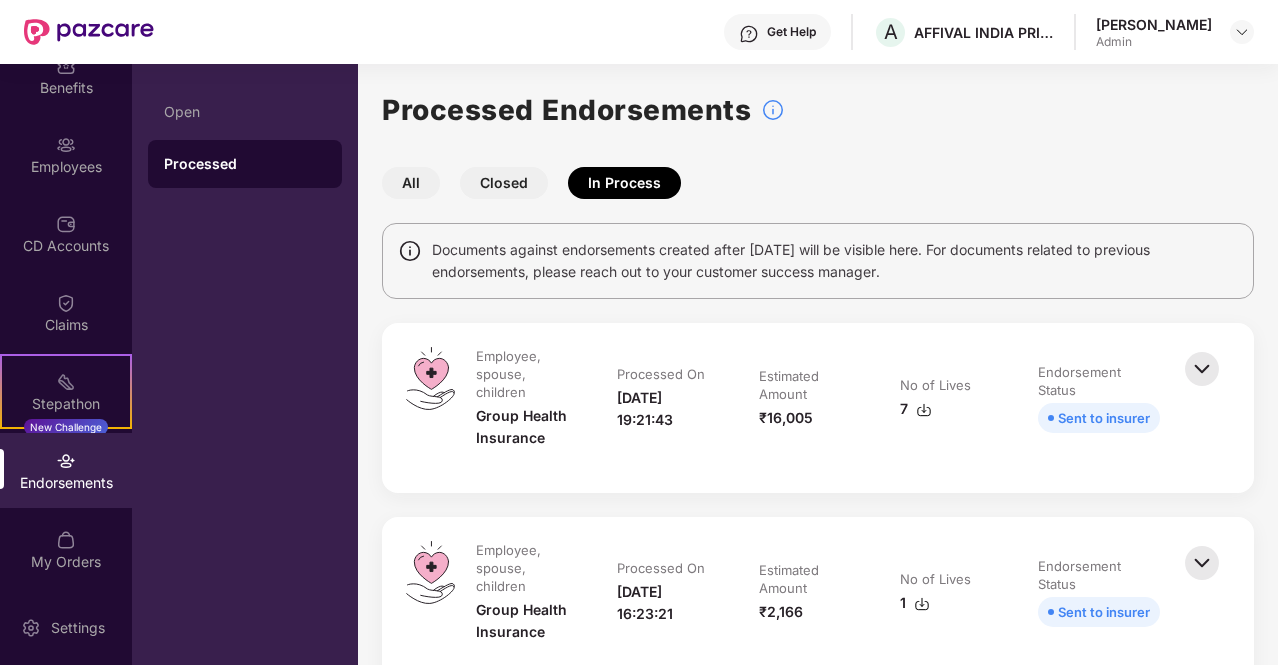 click at bounding box center (924, 410) 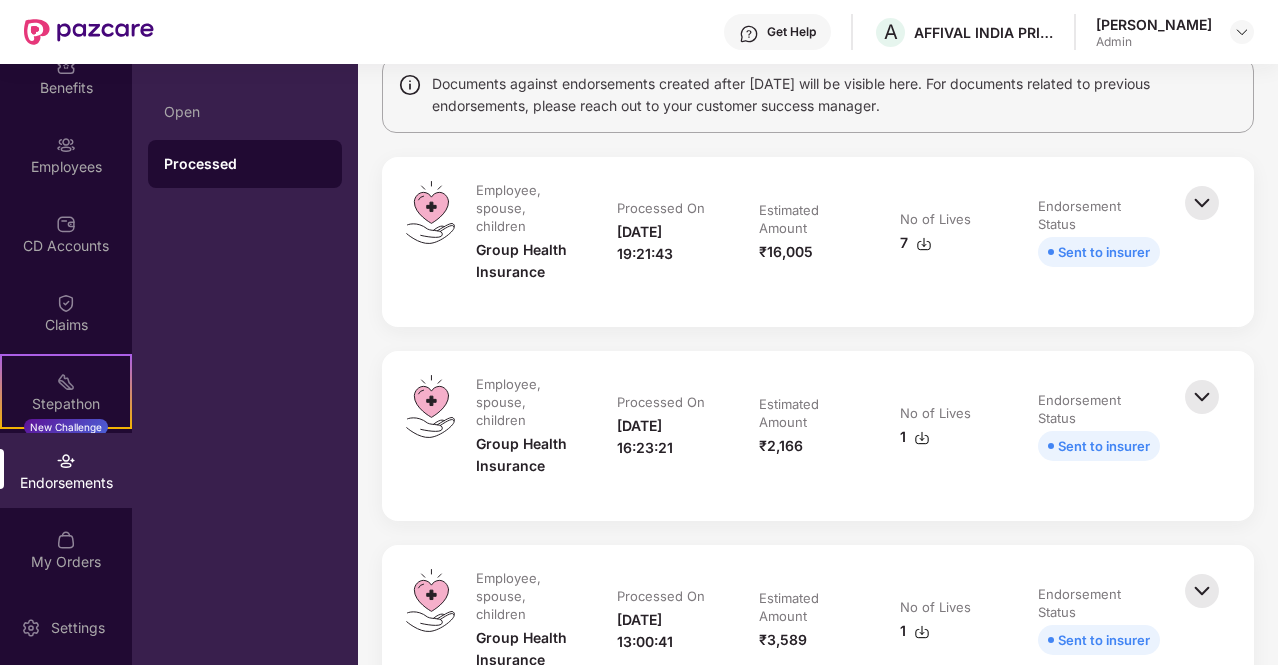 scroll, scrollTop: 140, scrollLeft: 0, axis: vertical 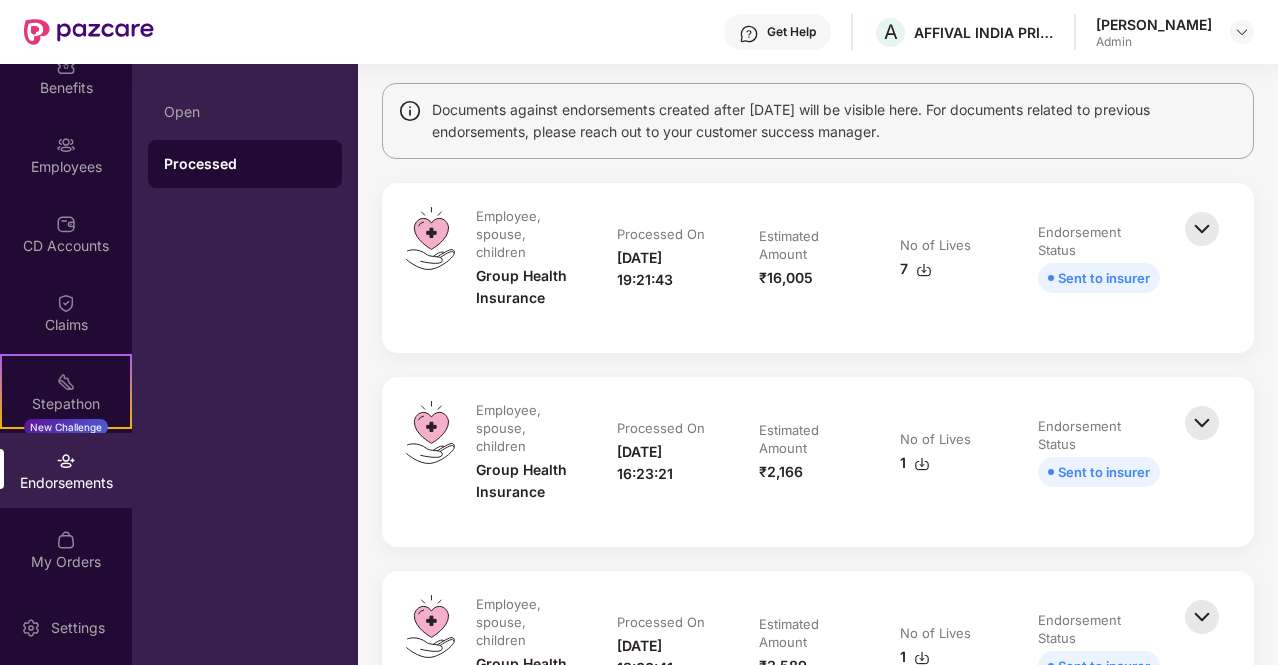 click at bounding box center [1202, 229] 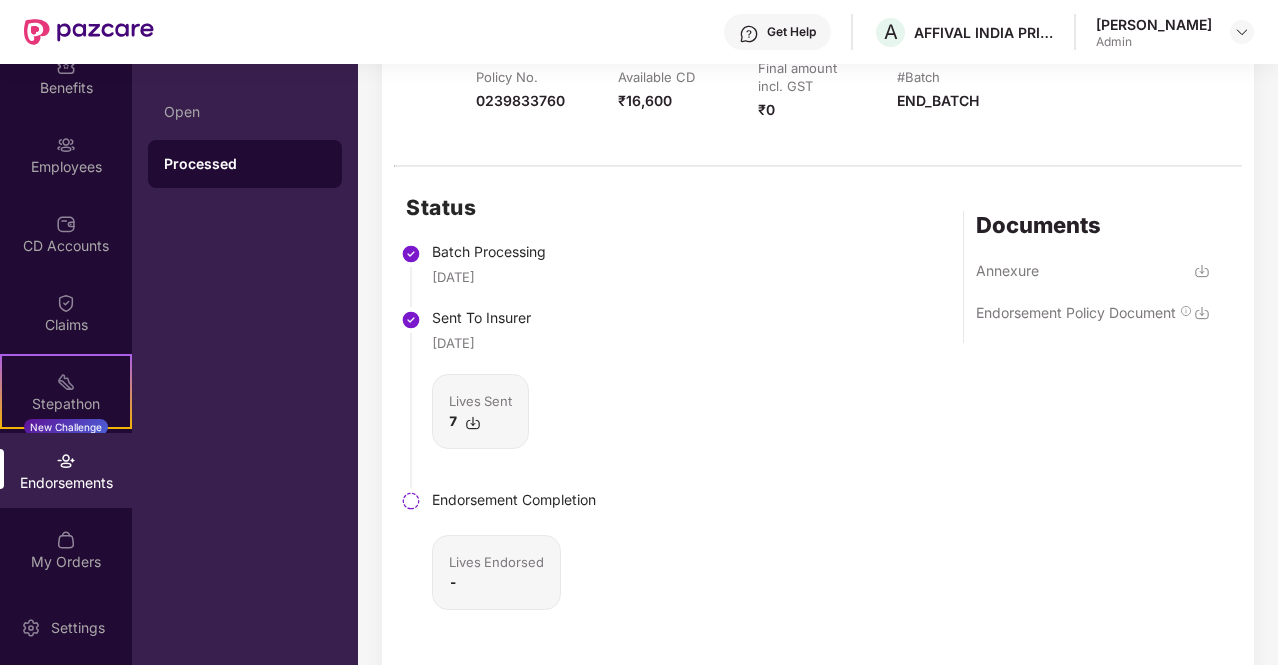 scroll, scrollTop: 440, scrollLeft: 0, axis: vertical 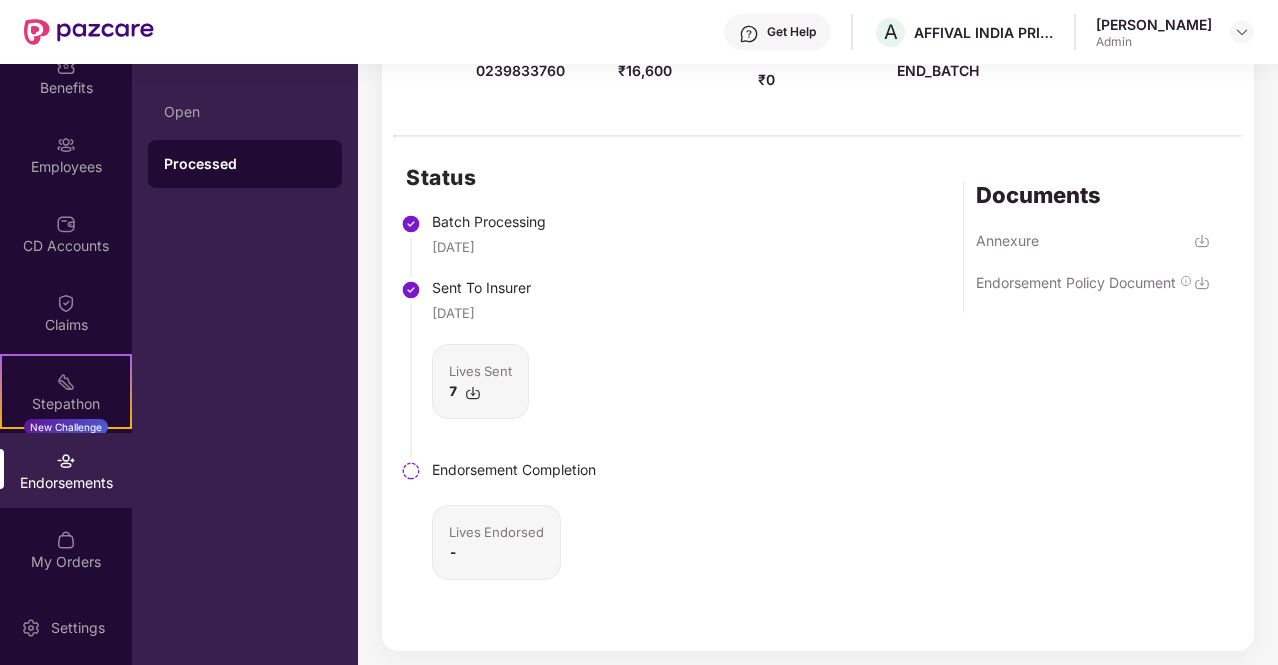 click at bounding box center [1202, 241] 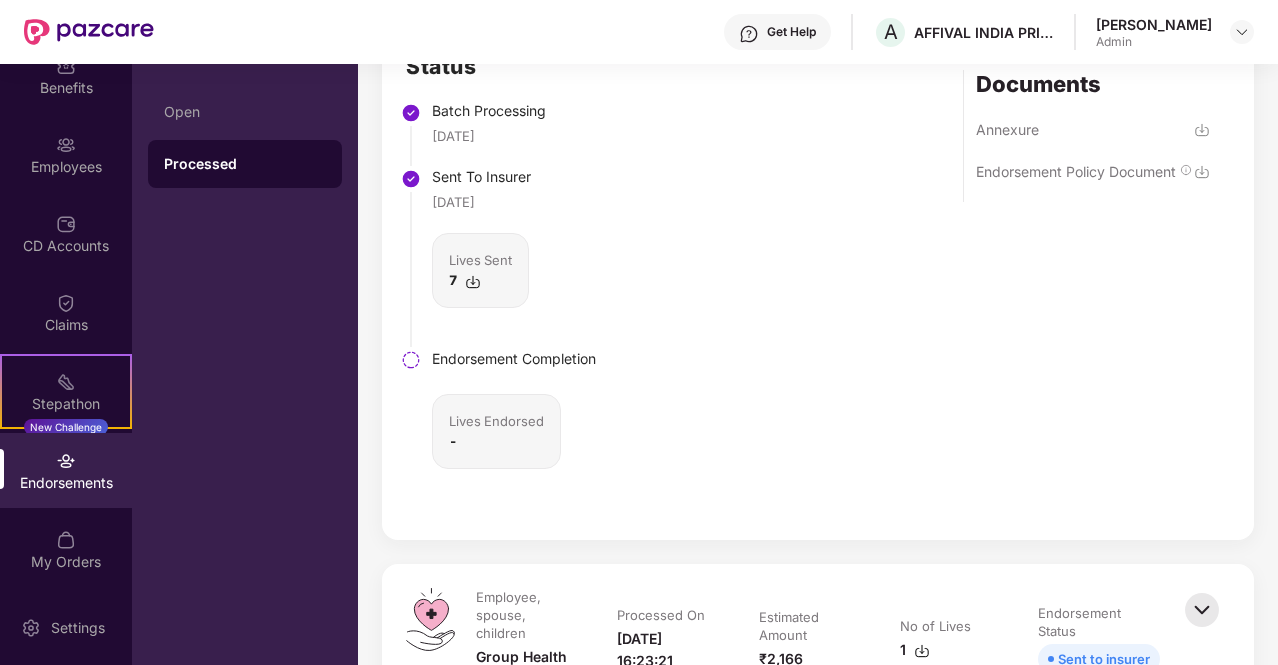 scroll, scrollTop: 835, scrollLeft: 0, axis: vertical 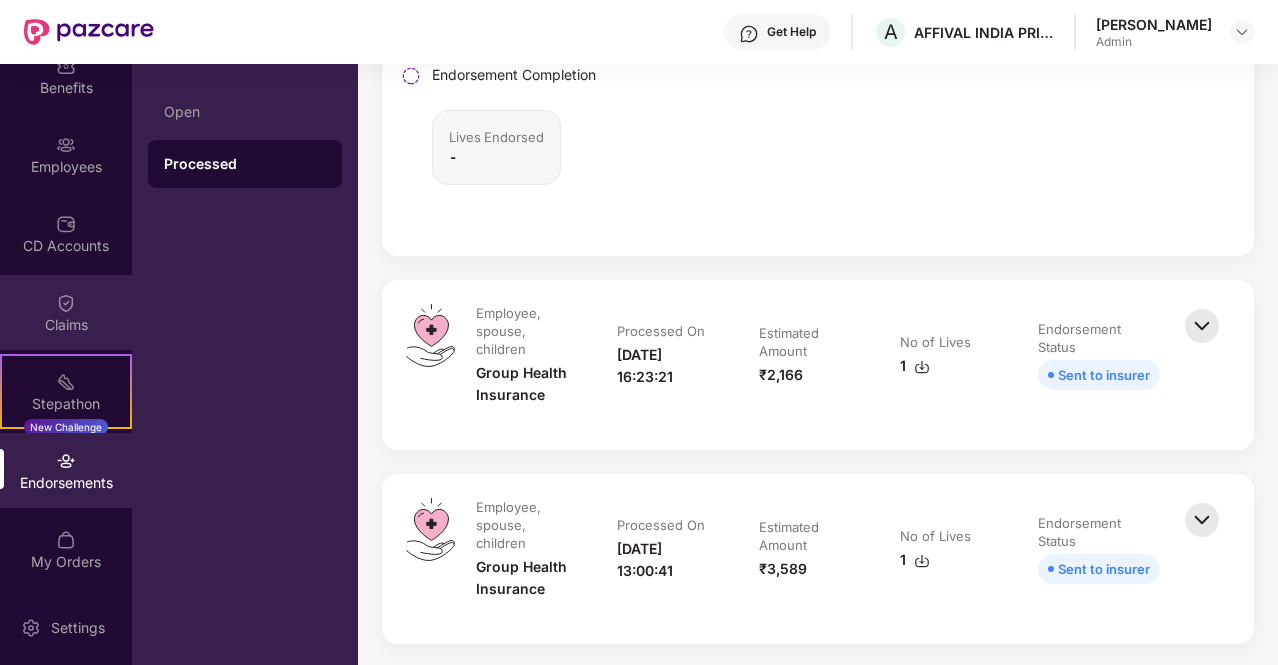 click on "Claims" at bounding box center (66, 325) 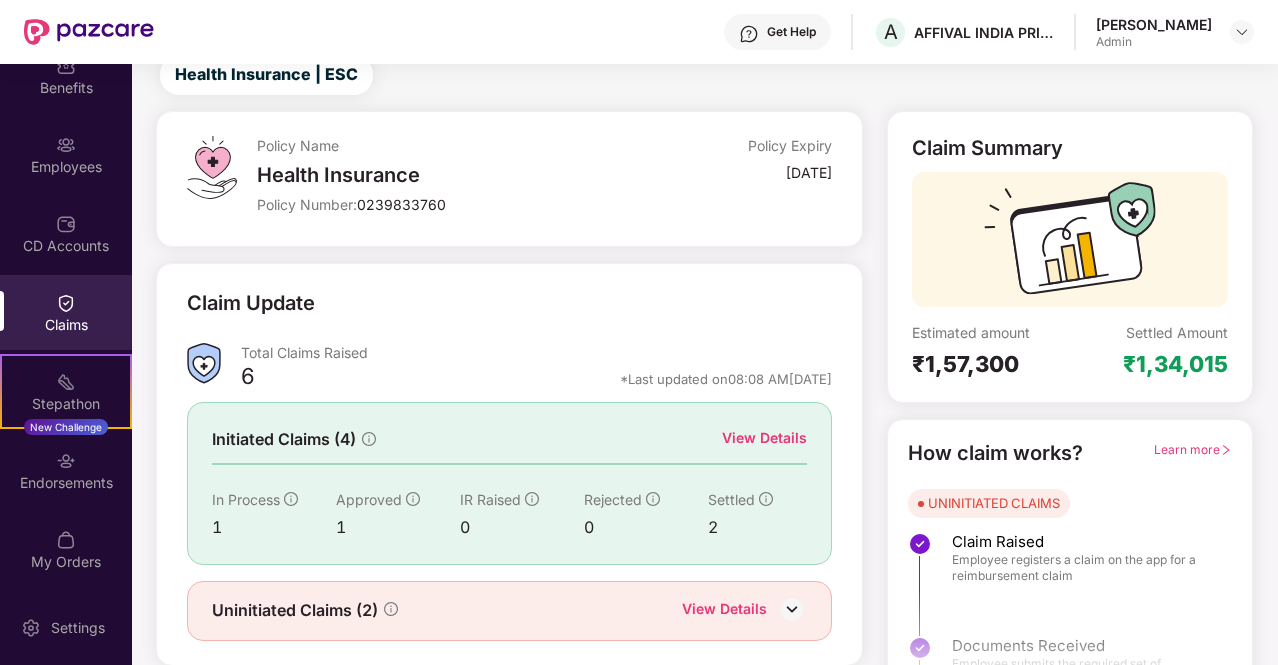 scroll, scrollTop: 116, scrollLeft: 0, axis: vertical 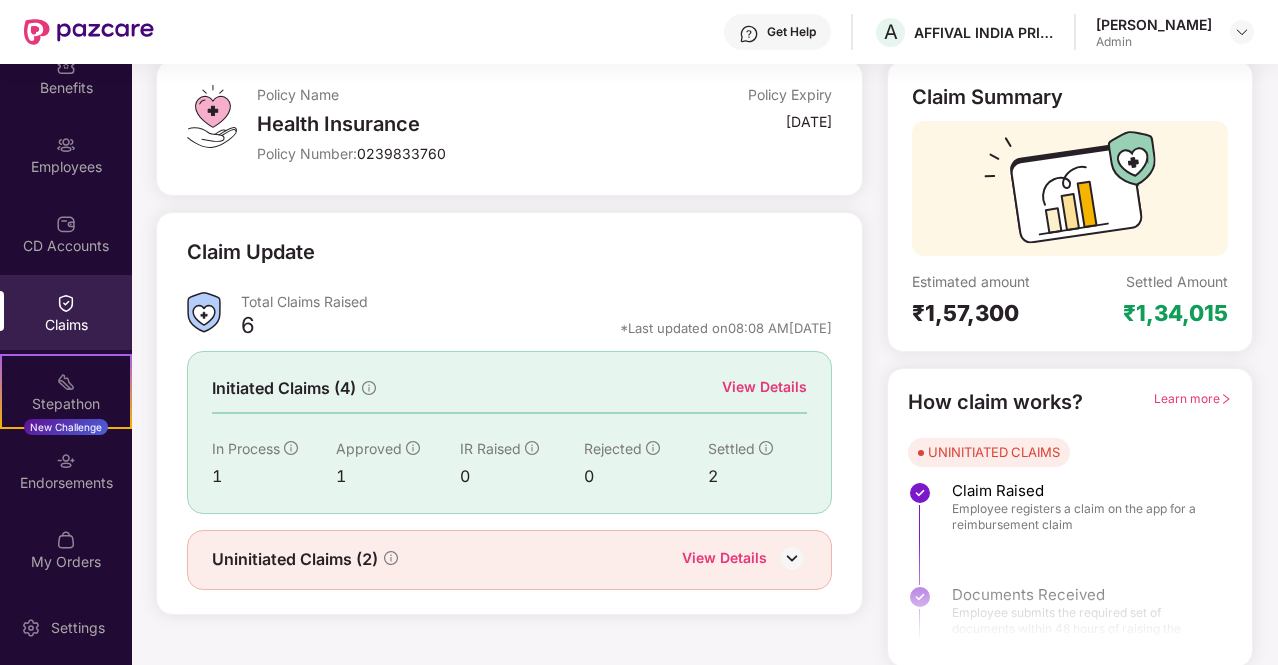 drag, startPoint x: 787, startPoint y: 558, endPoint x: 758, endPoint y: 554, distance: 29.274563 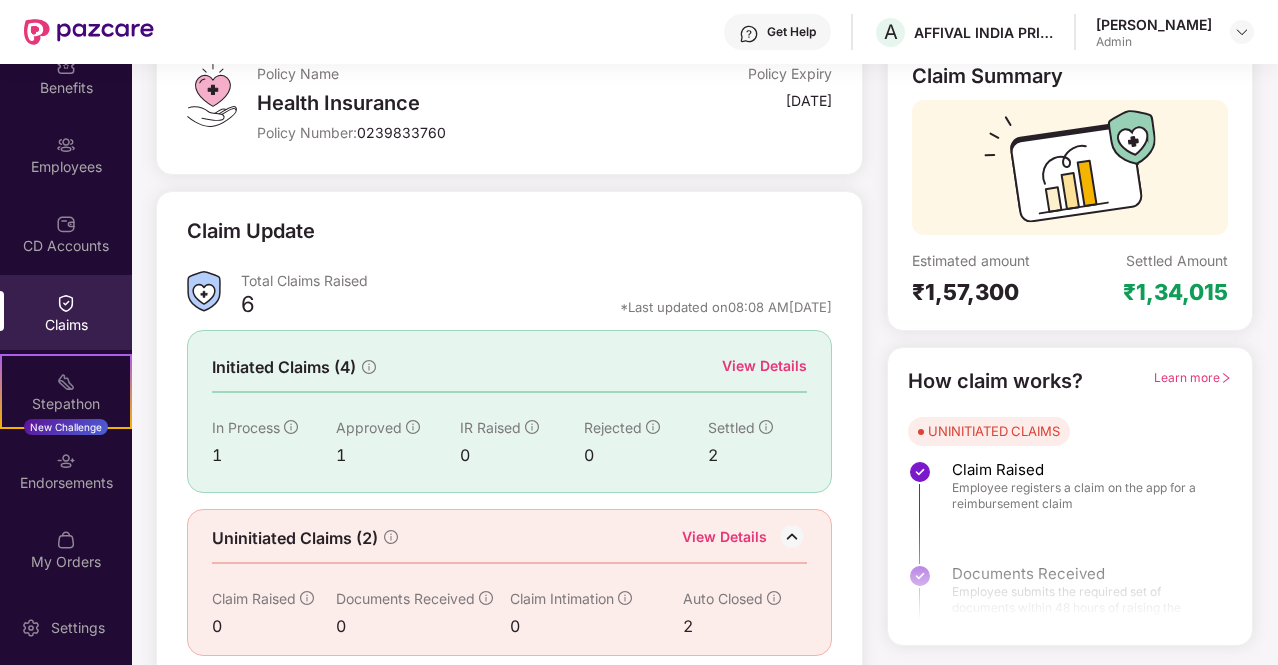 scroll, scrollTop: 148, scrollLeft: 0, axis: vertical 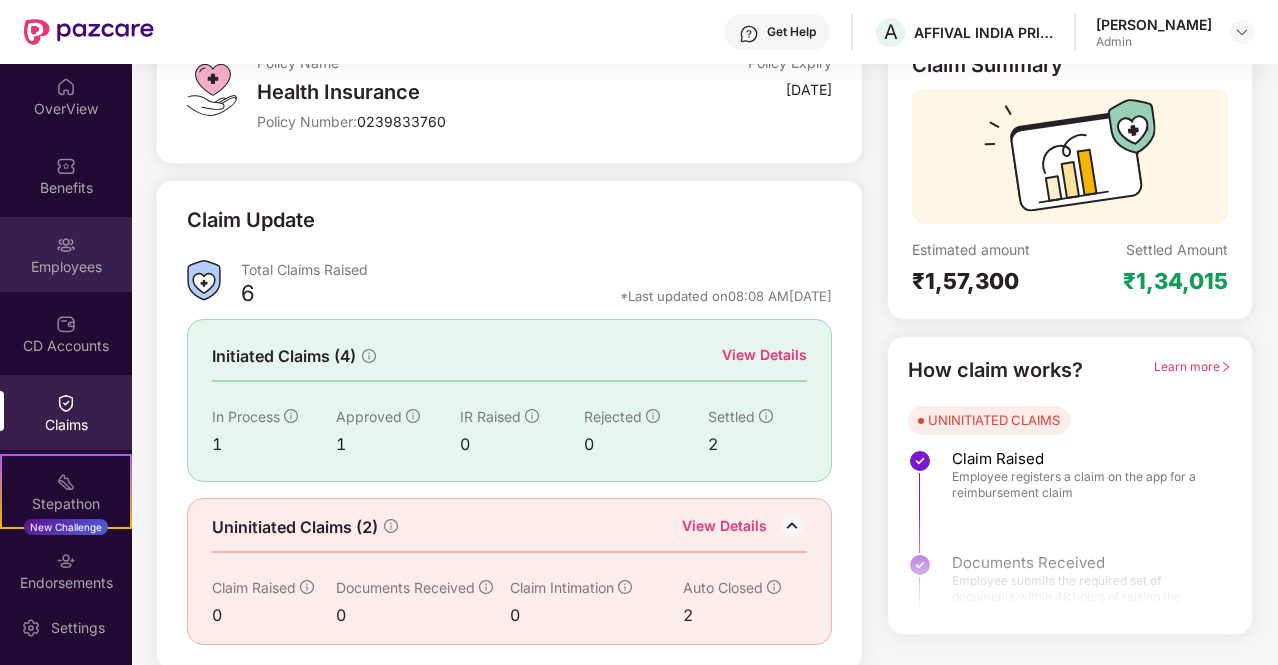 click on "Employees" at bounding box center [66, 254] 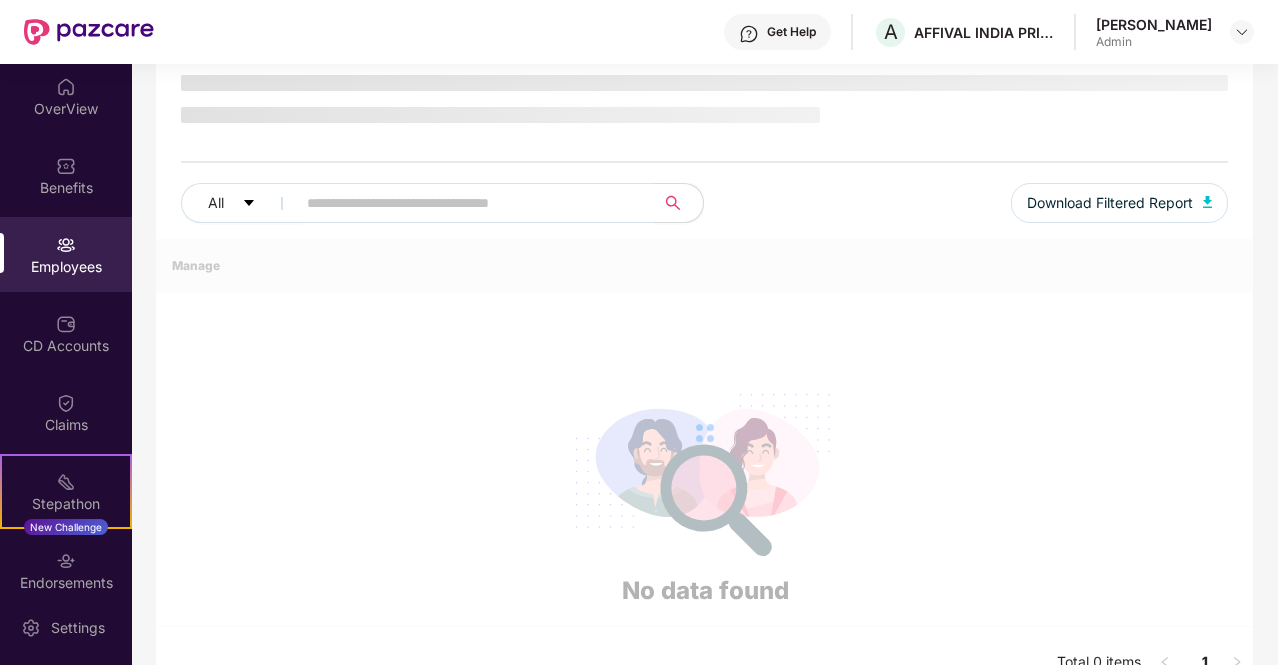 scroll, scrollTop: 148, scrollLeft: 0, axis: vertical 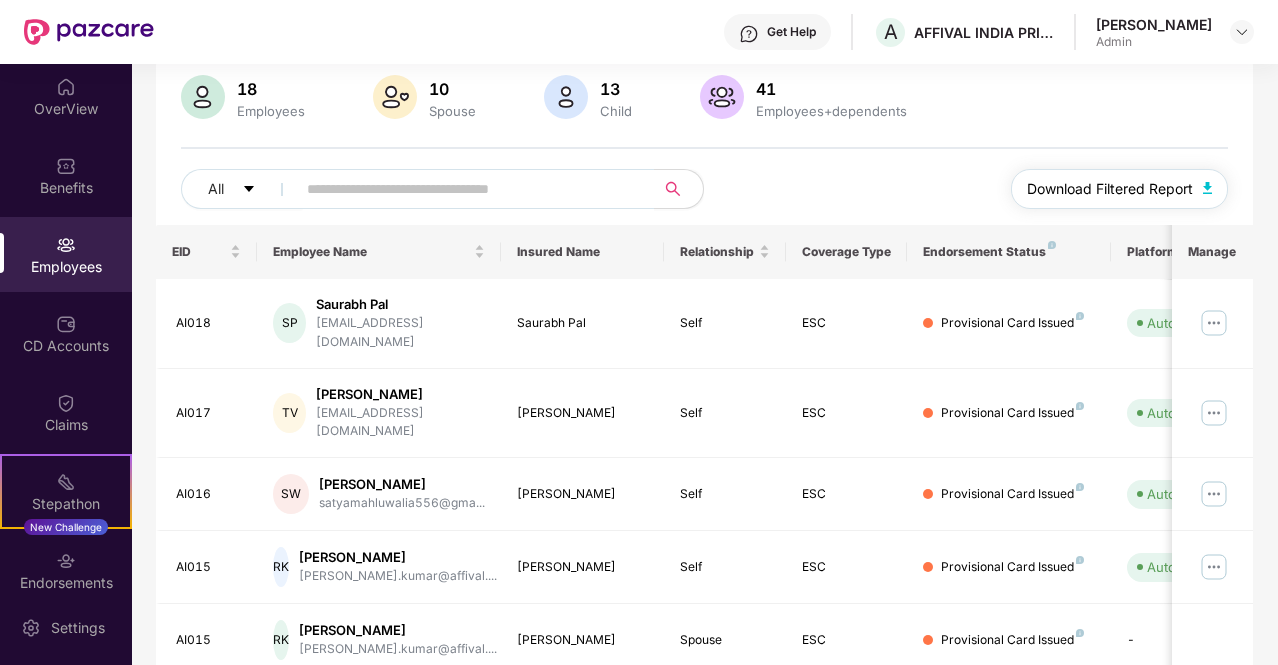 click on "Download Filtered Report" at bounding box center (1110, 189) 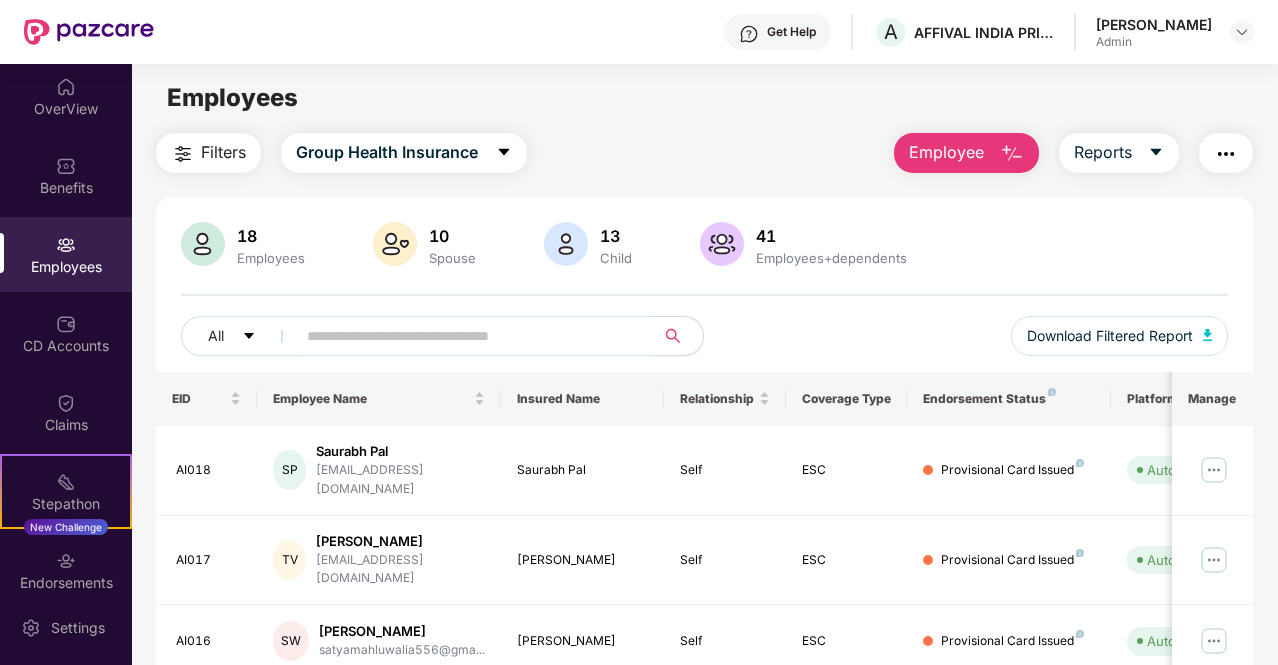 scroll, scrollTop: 0, scrollLeft: 0, axis: both 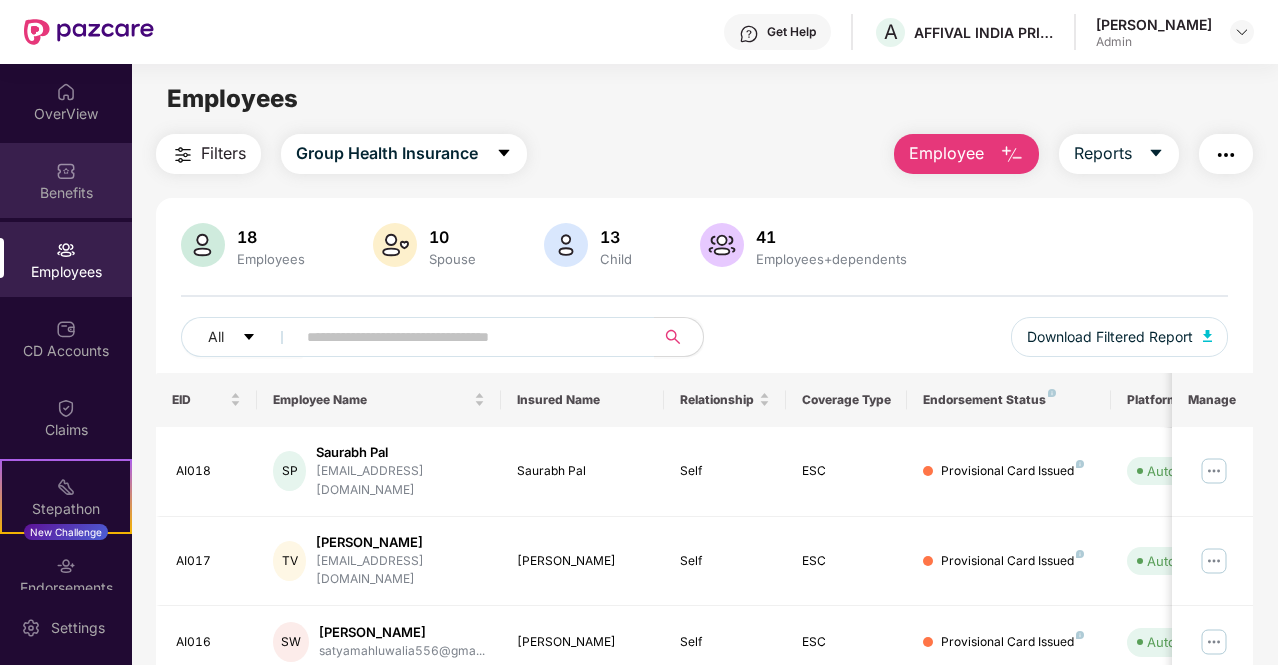 click on "Benefits" at bounding box center (66, 193) 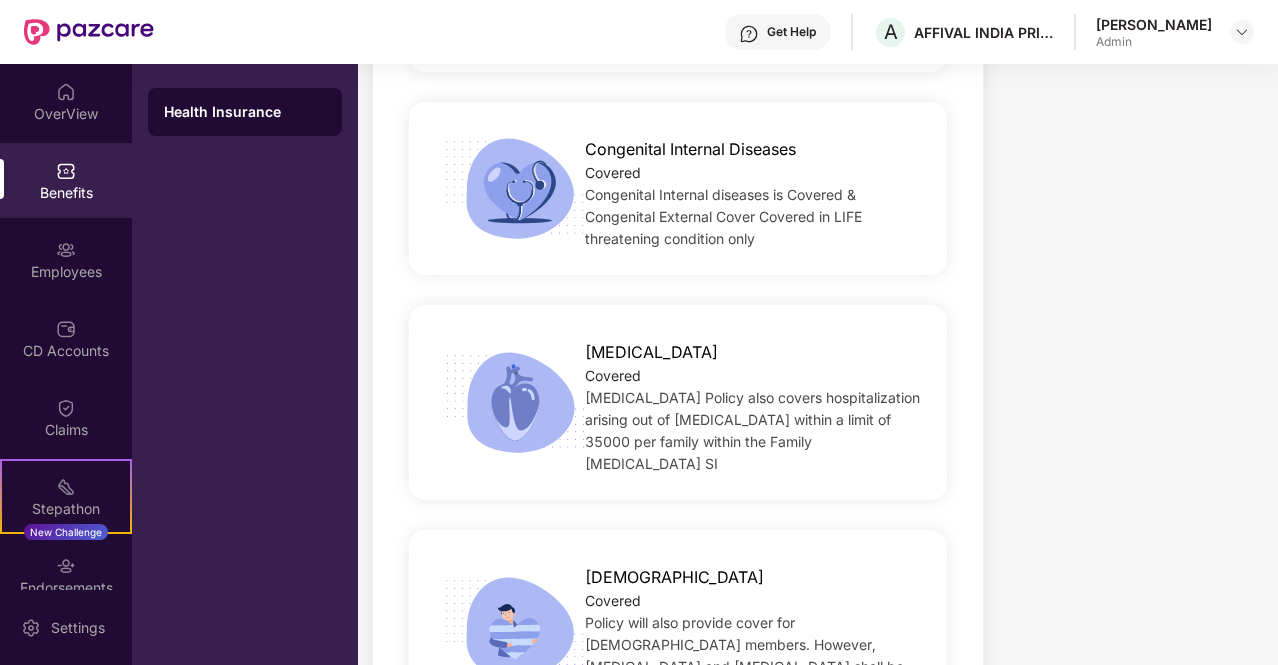 scroll, scrollTop: 4347, scrollLeft: 0, axis: vertical 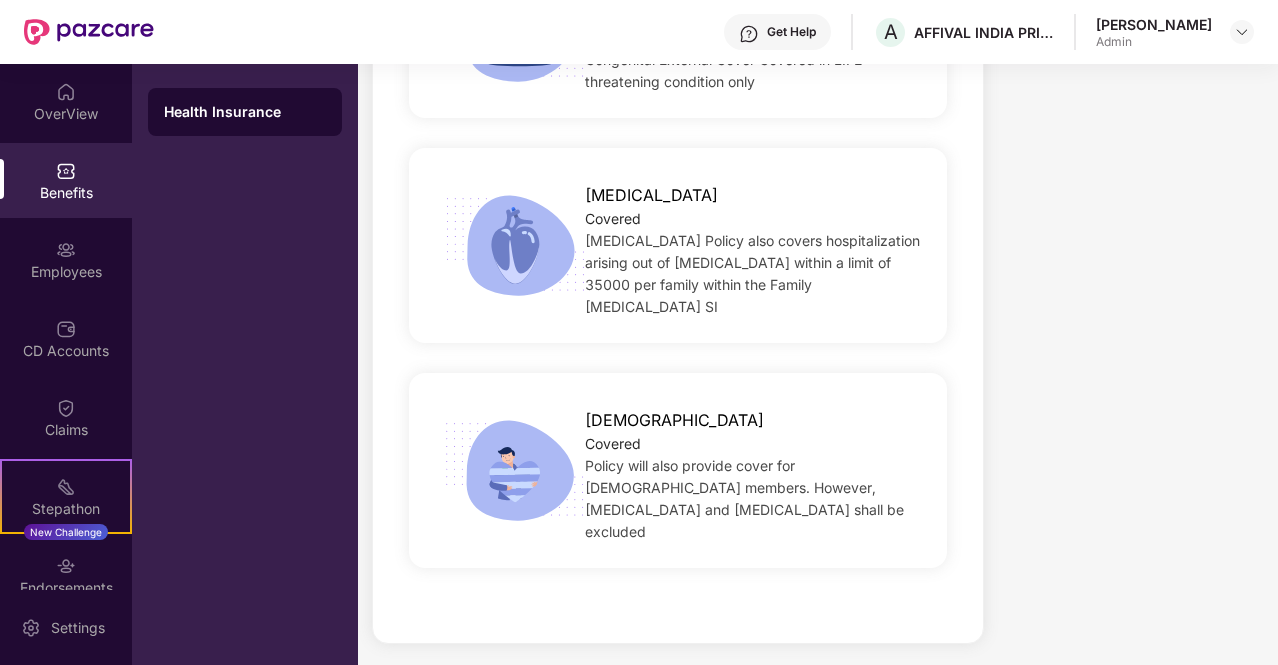 click at bounding box center (1242, 32) 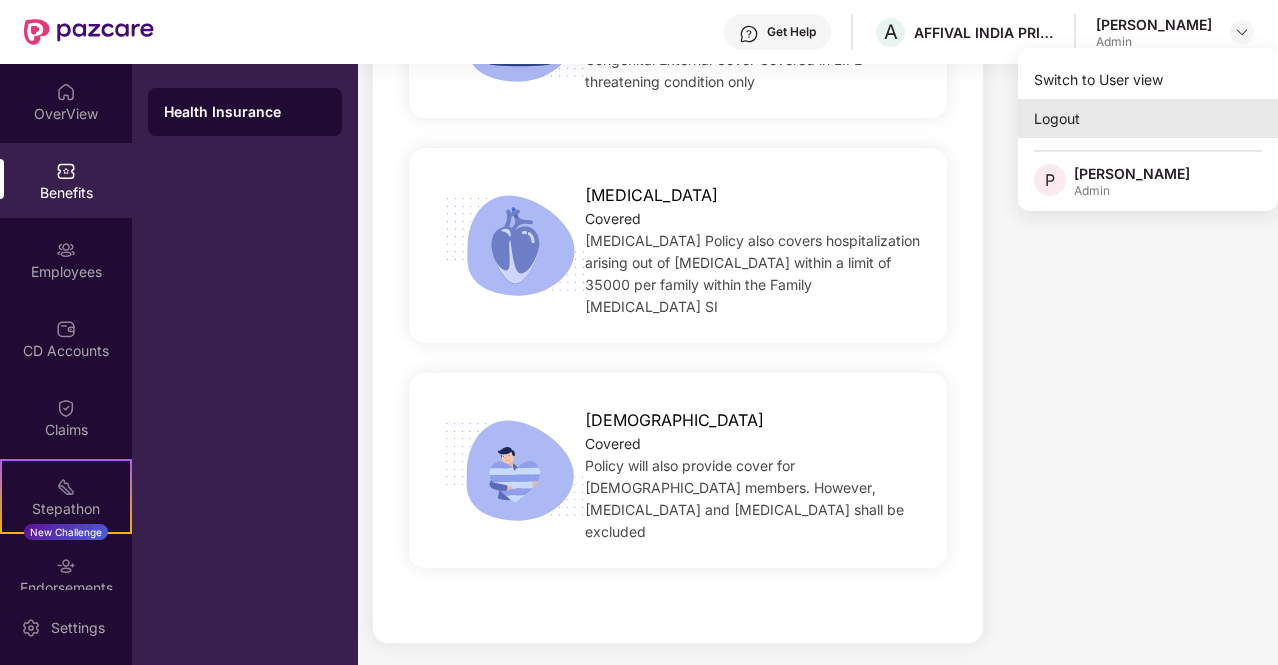 click on "Logout" at bounding box center (1148, 118) 